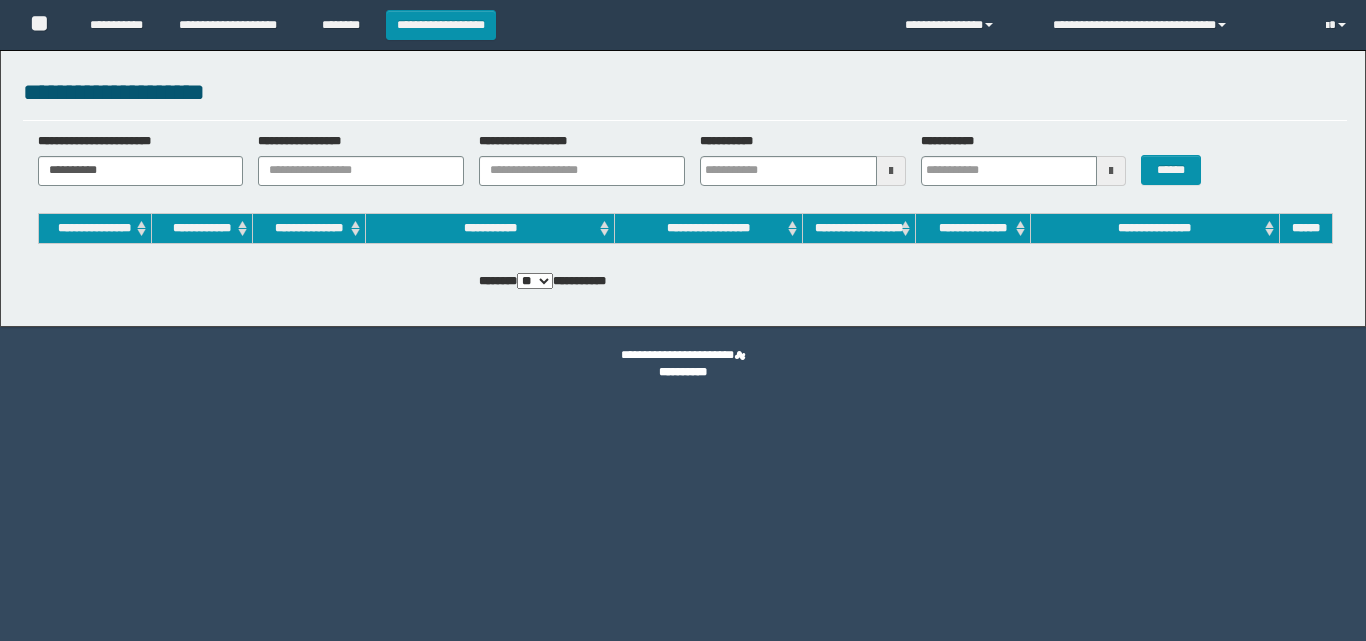 scroll, scrollTop: 0, scrollLeft: 0, axis: both 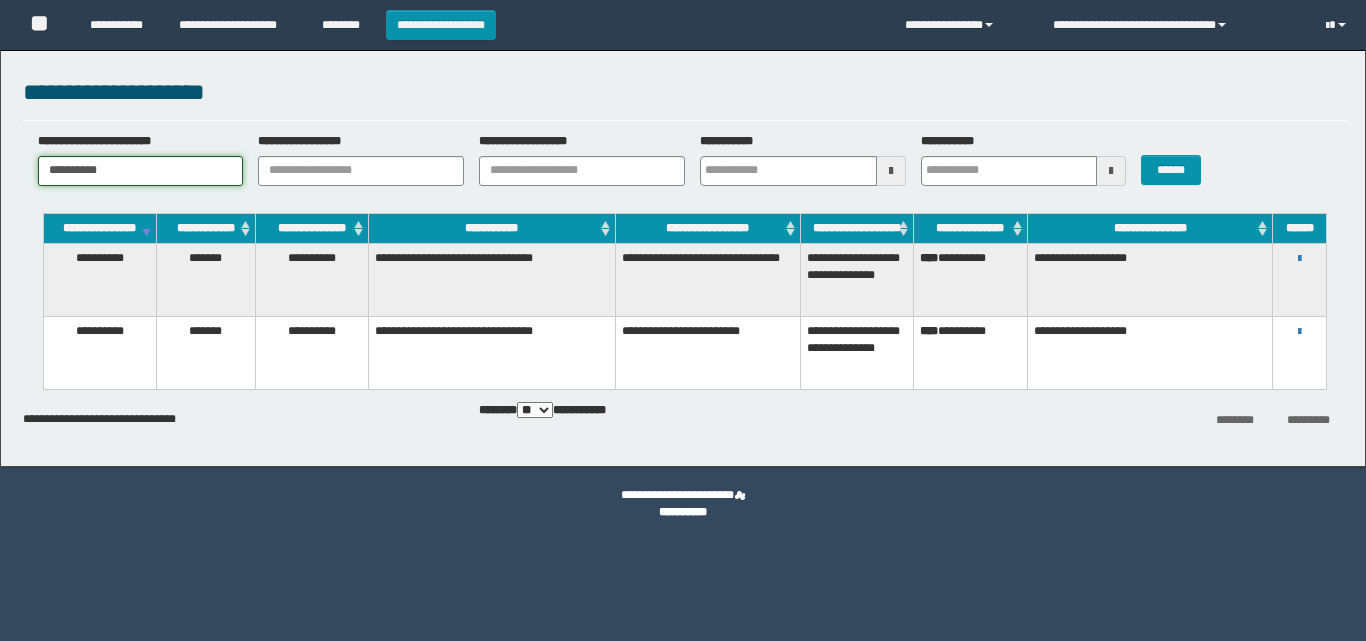 drag, startPoint x: 137, startPoint y: 162, endPoint x: 35, endPoint y: 159, distance: 102.044106 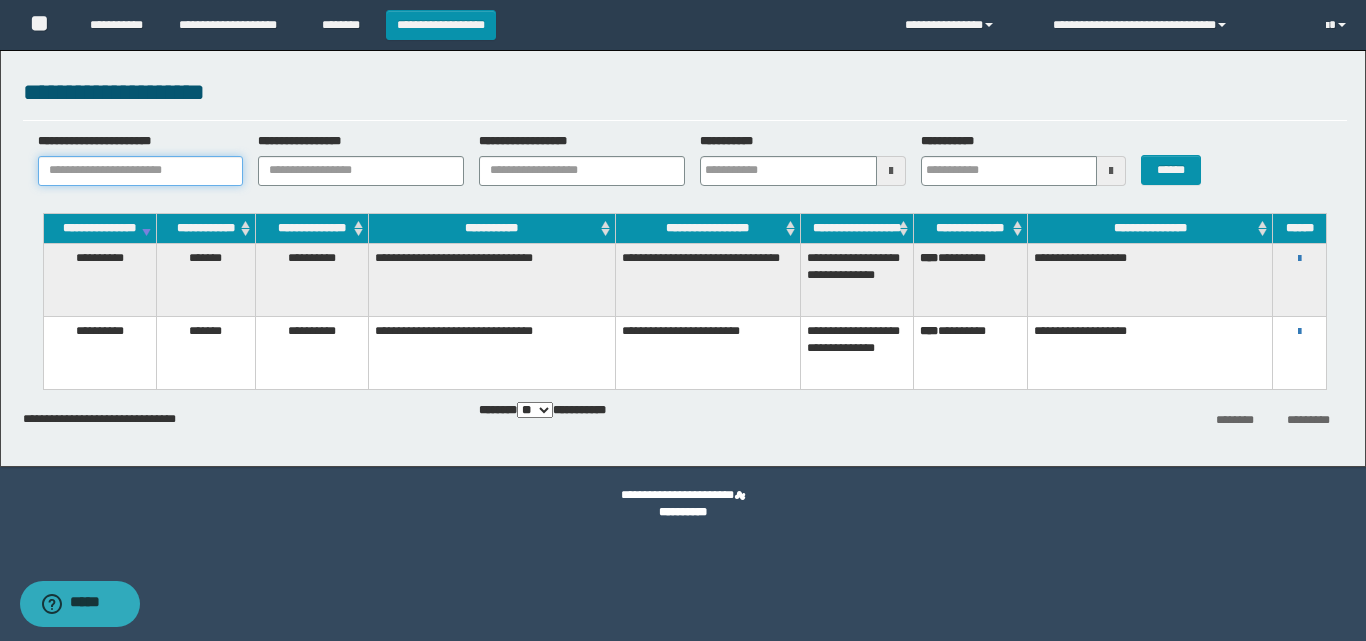 paste on "**********" 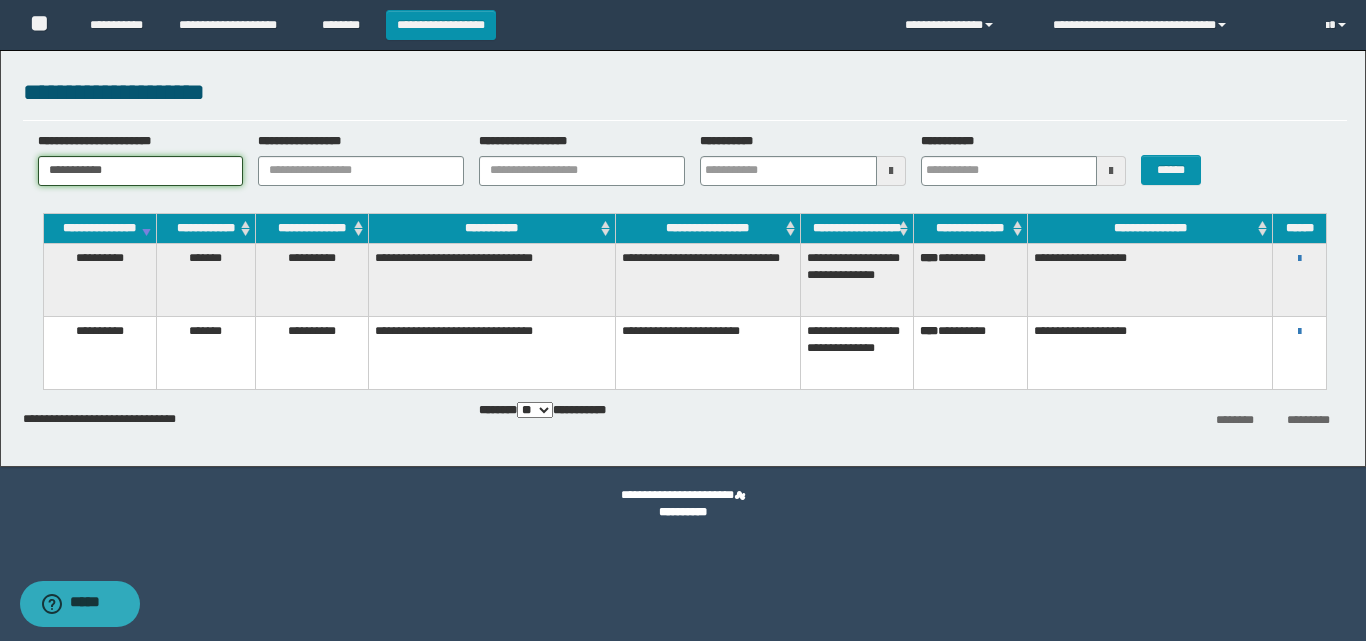 type on "**********" 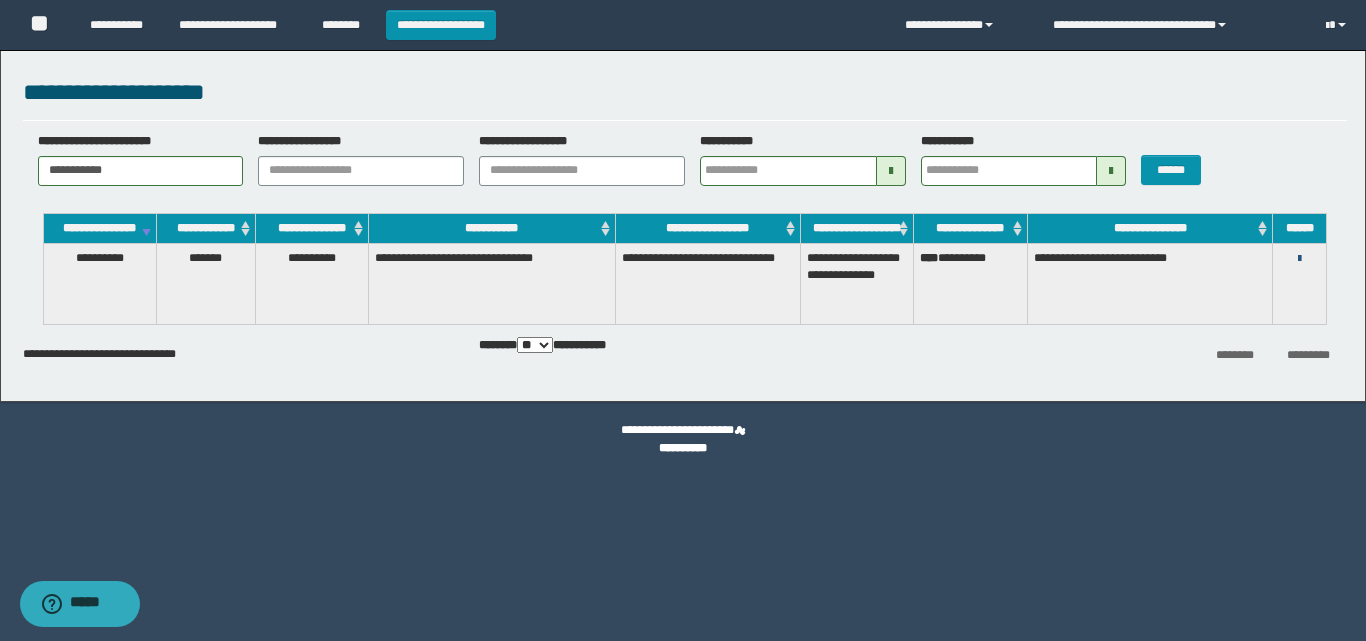 click at bounding box center [1299, 259] 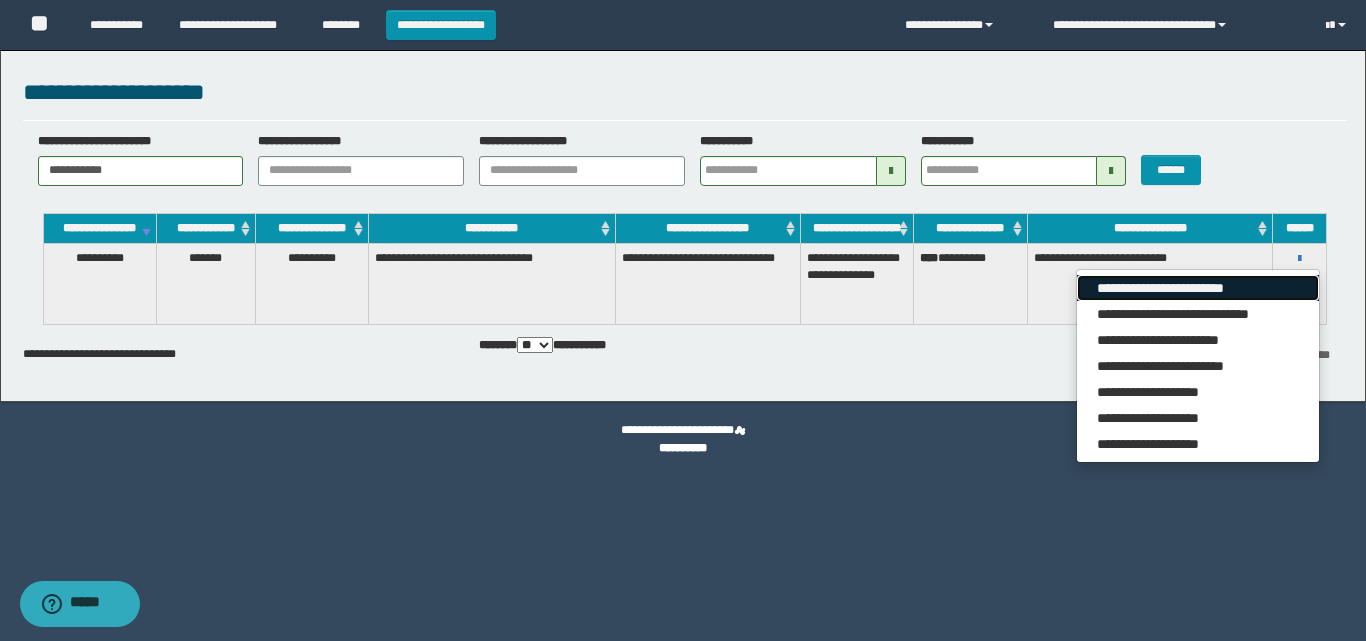 click on "**********" at bounding box center (1197, 288) 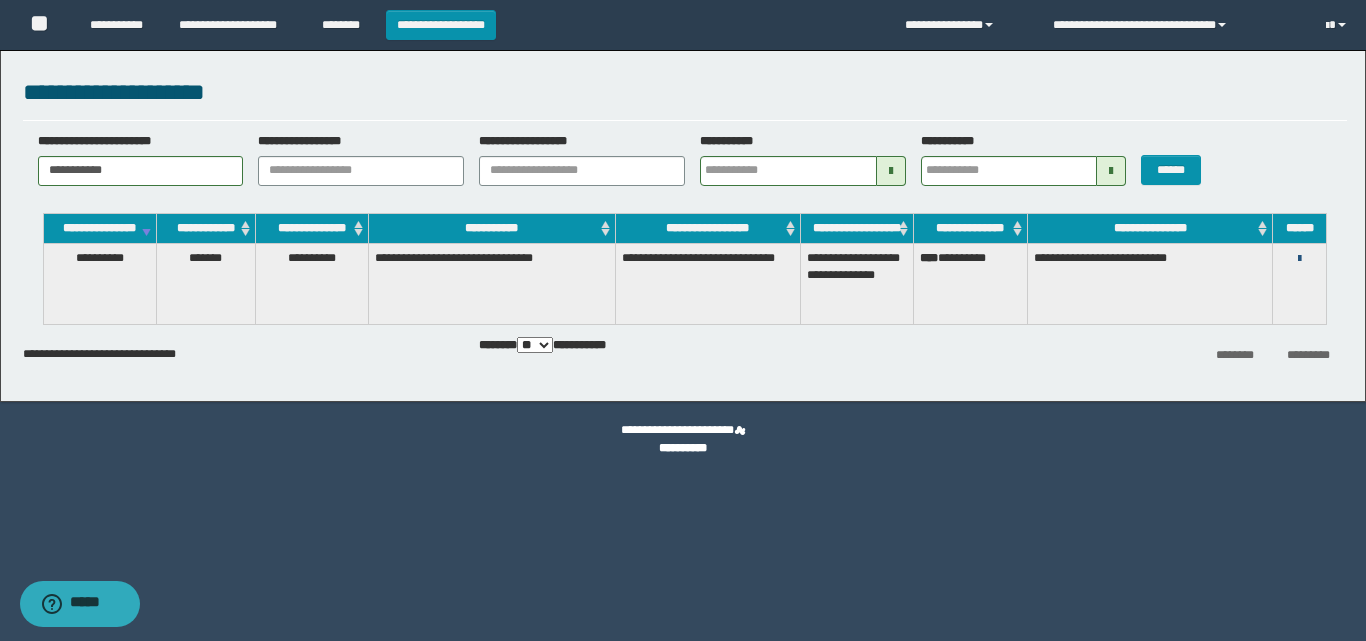 click at bounding box center [1299, 259] 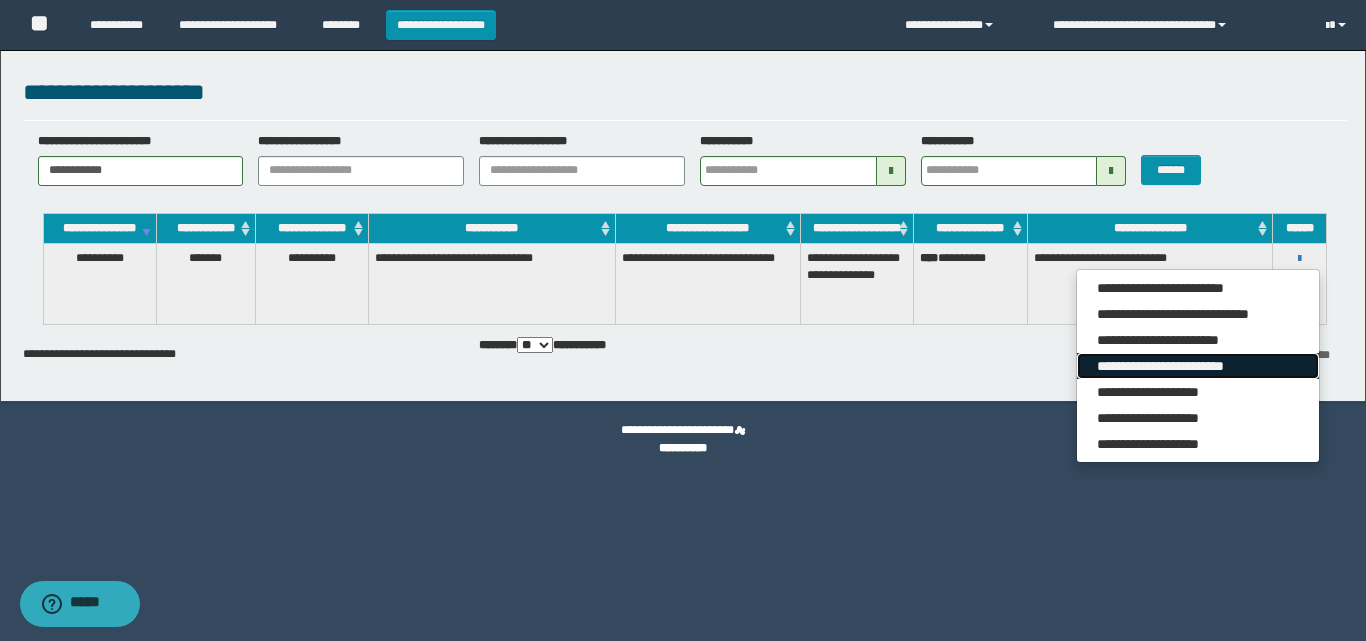 click on "**********" at bounding box center [1197, 366] 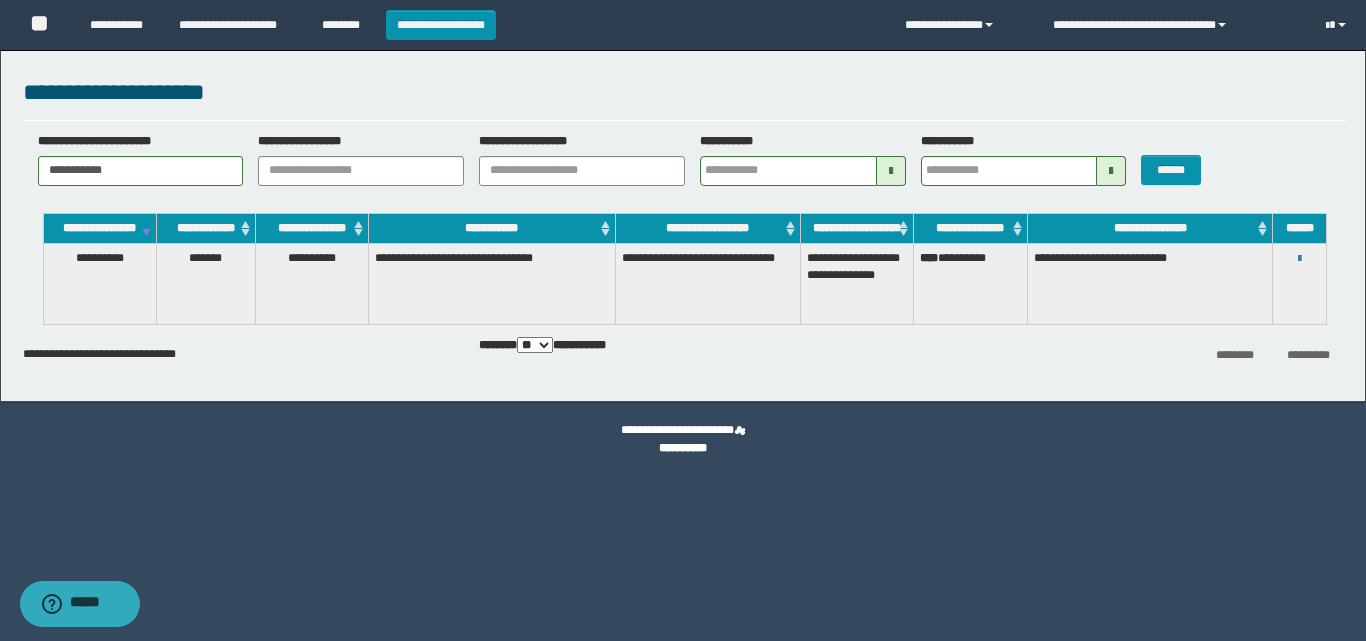 click on "**********" at bounding box center [1299, 258] 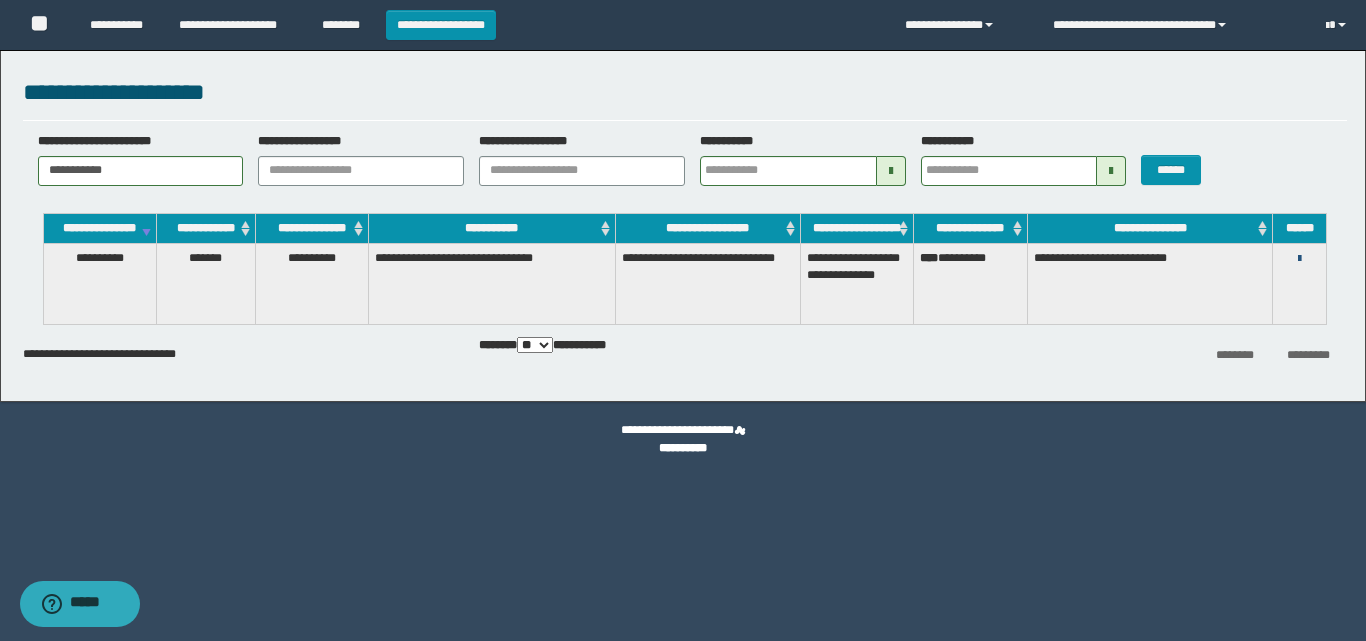 click at bounding box center (1299, 259) 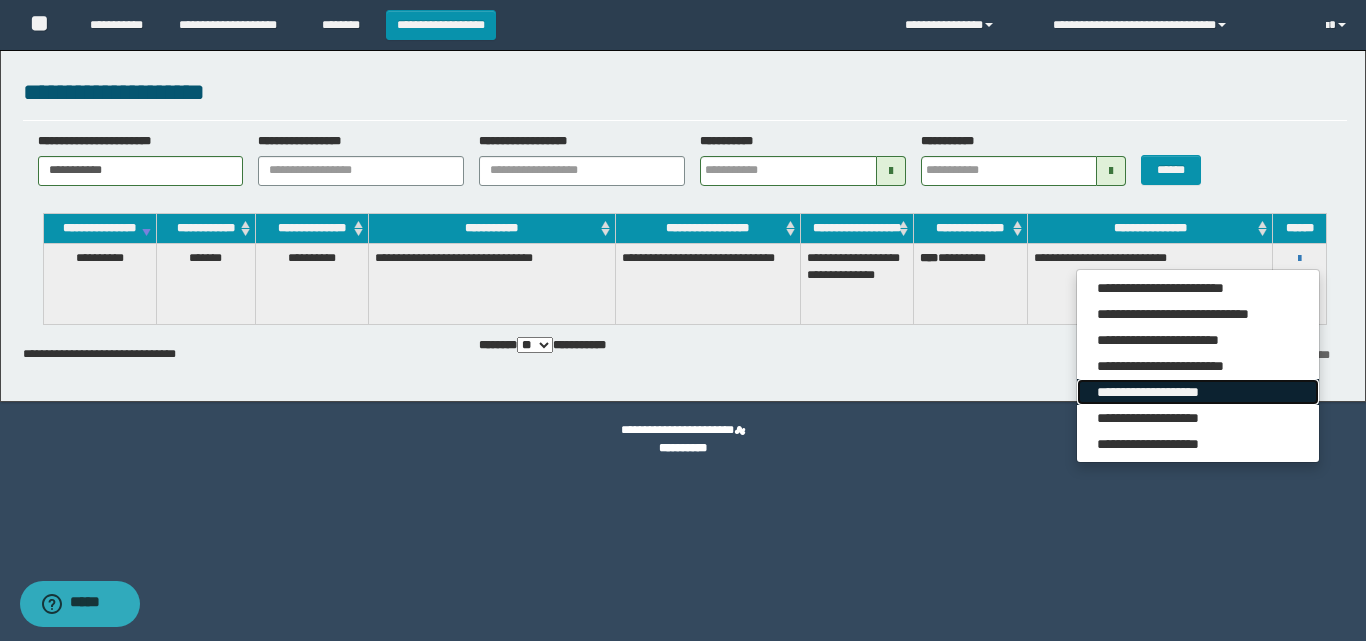 click on "**********" at bounding box center [1197, 392] 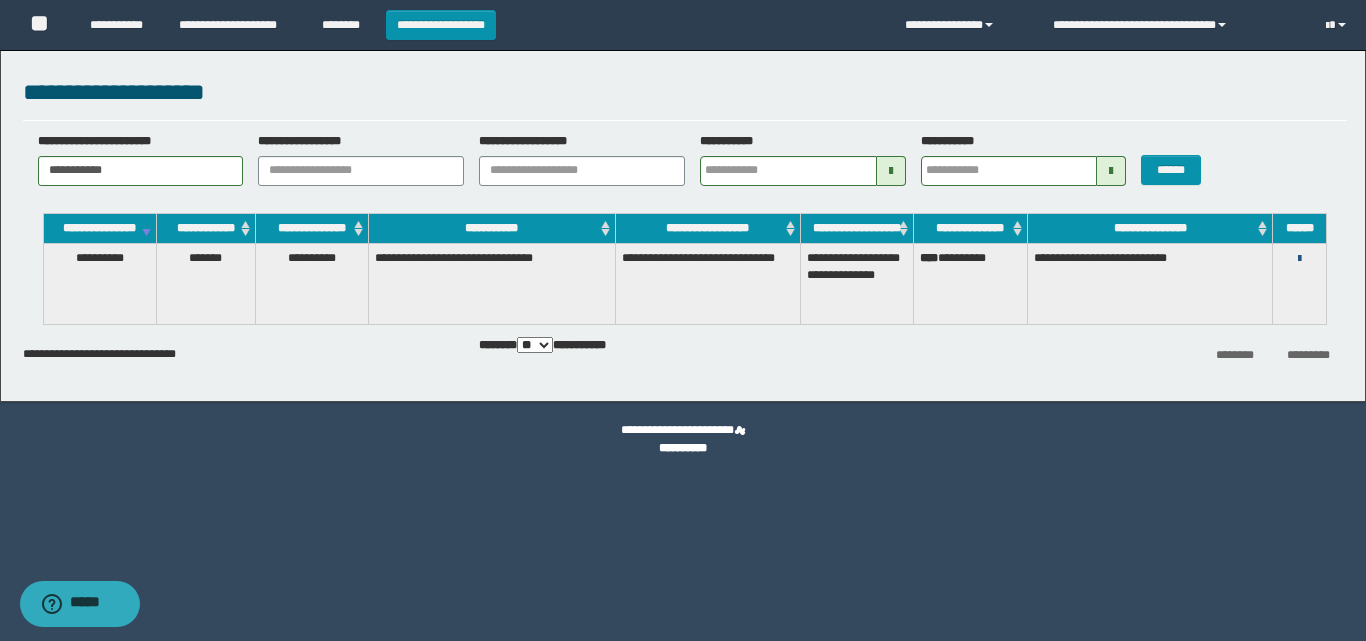 click at bounding box center (1299, 259) 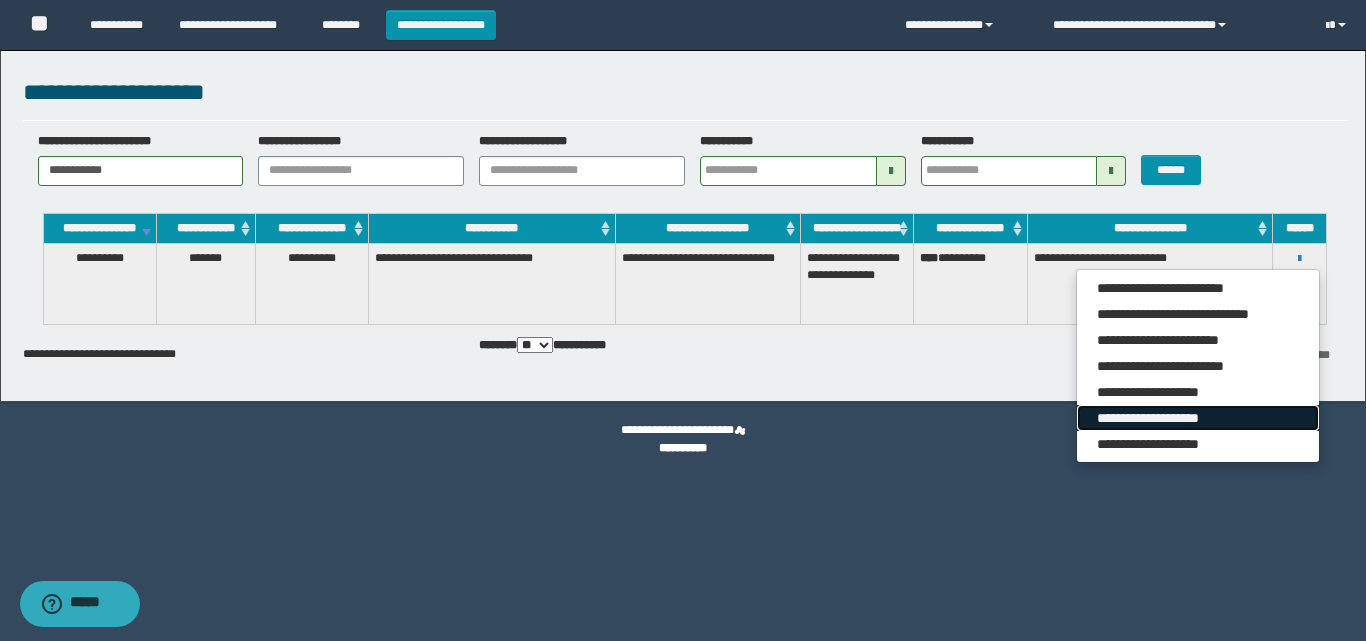 click on "**********" at bounding box center (1197, 418) 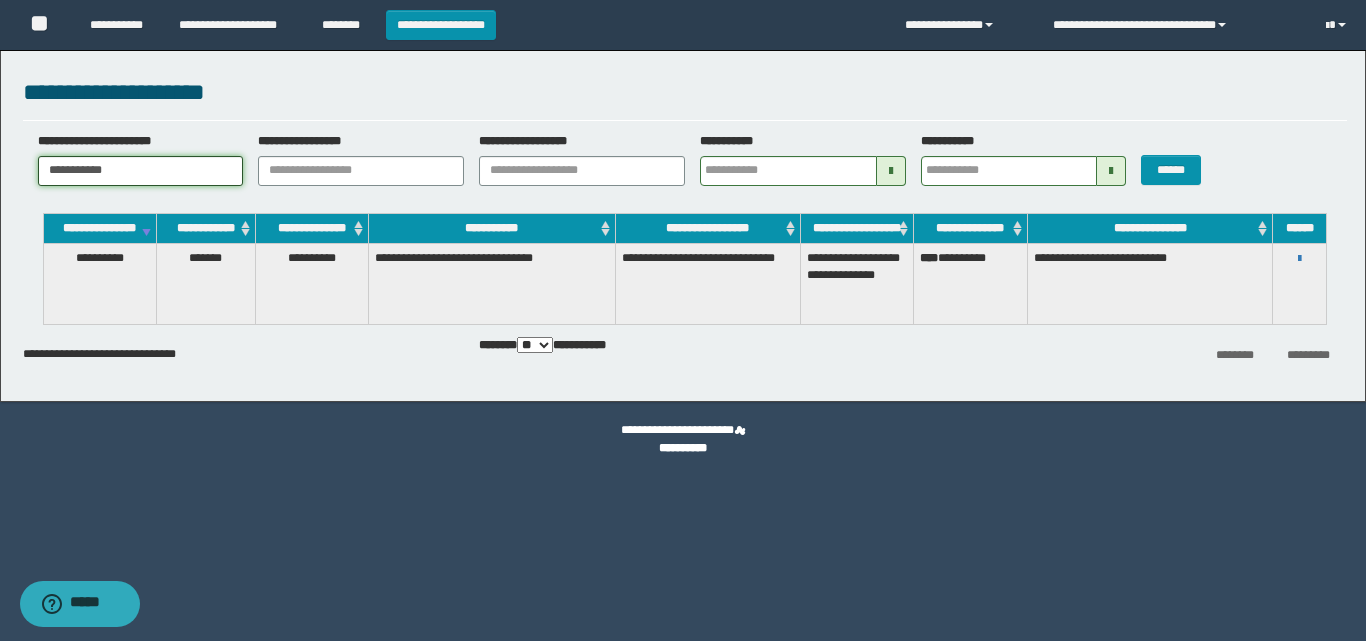 drag, startPoint x: 133, startPoint y: 162, endPoint x: 0, endPoint y: 143, distance: 134.3503 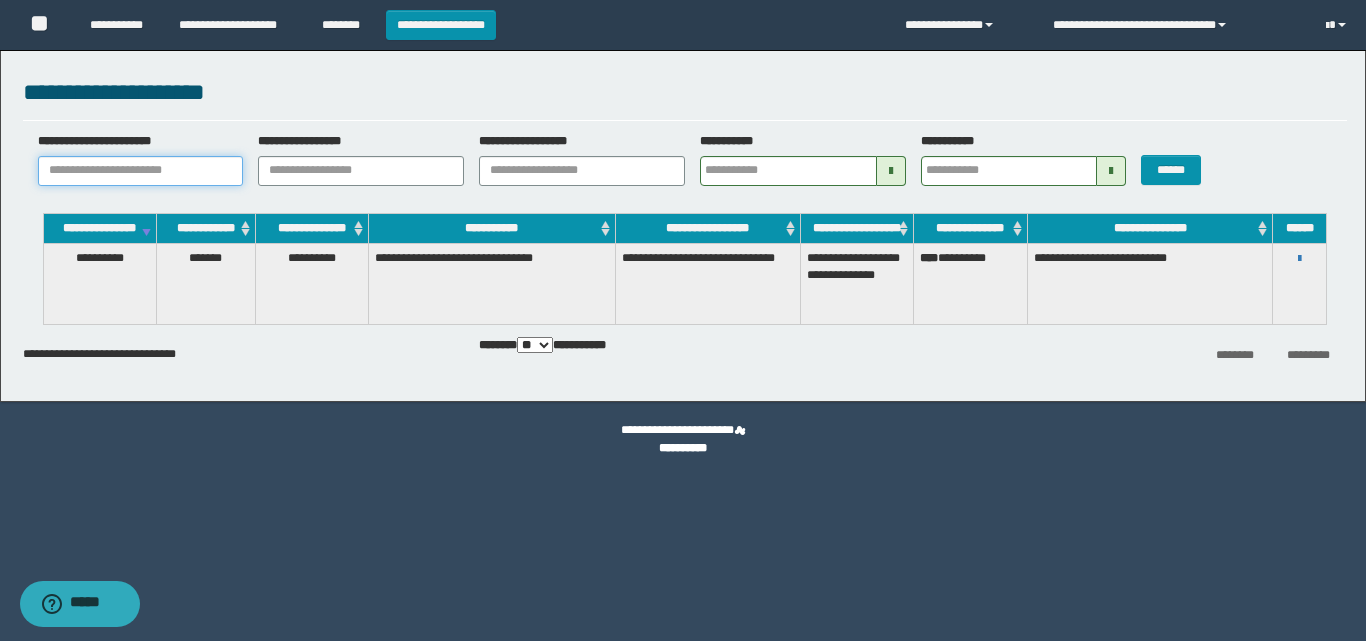 paste on "**********" 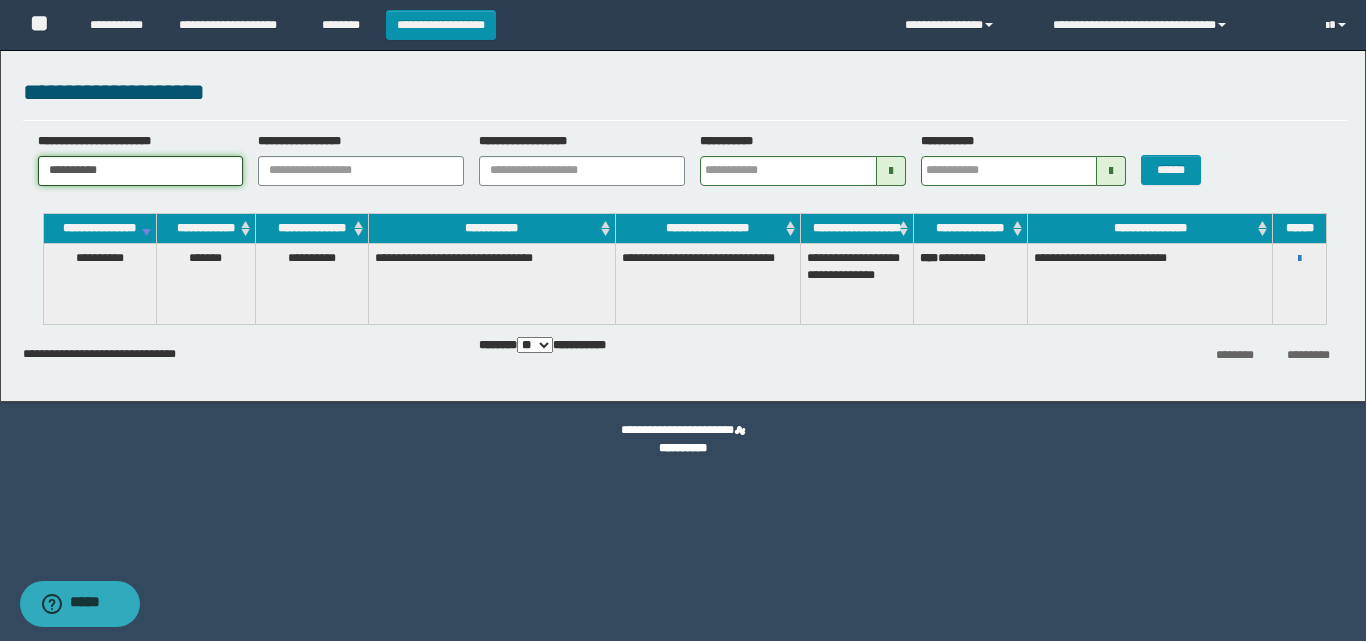type on "**********" 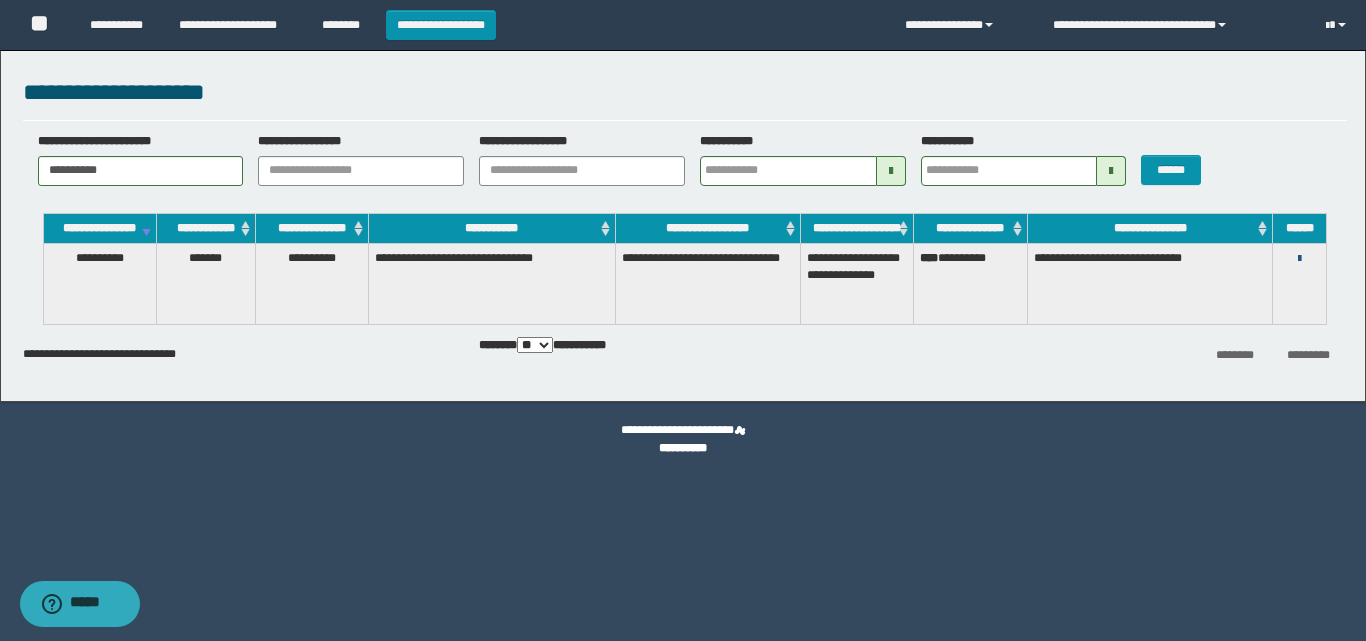 click at bounding box center [1299, 259] 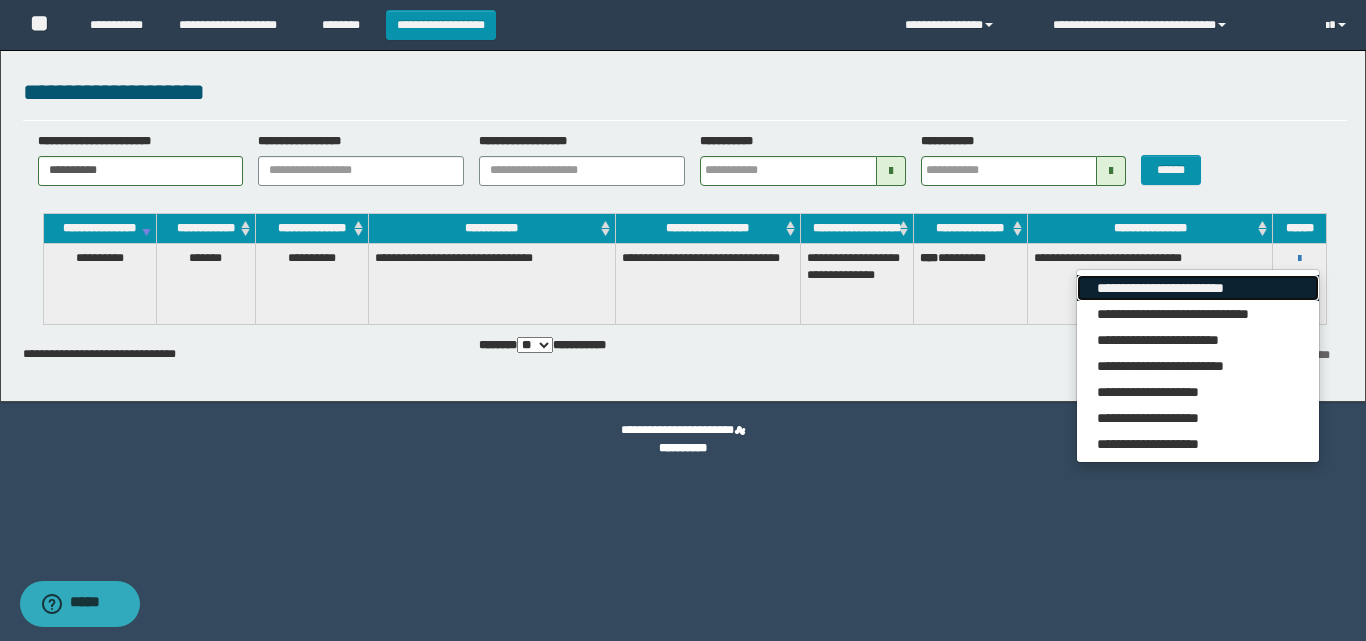 click on "**********" at bounding box center (1197, 288) 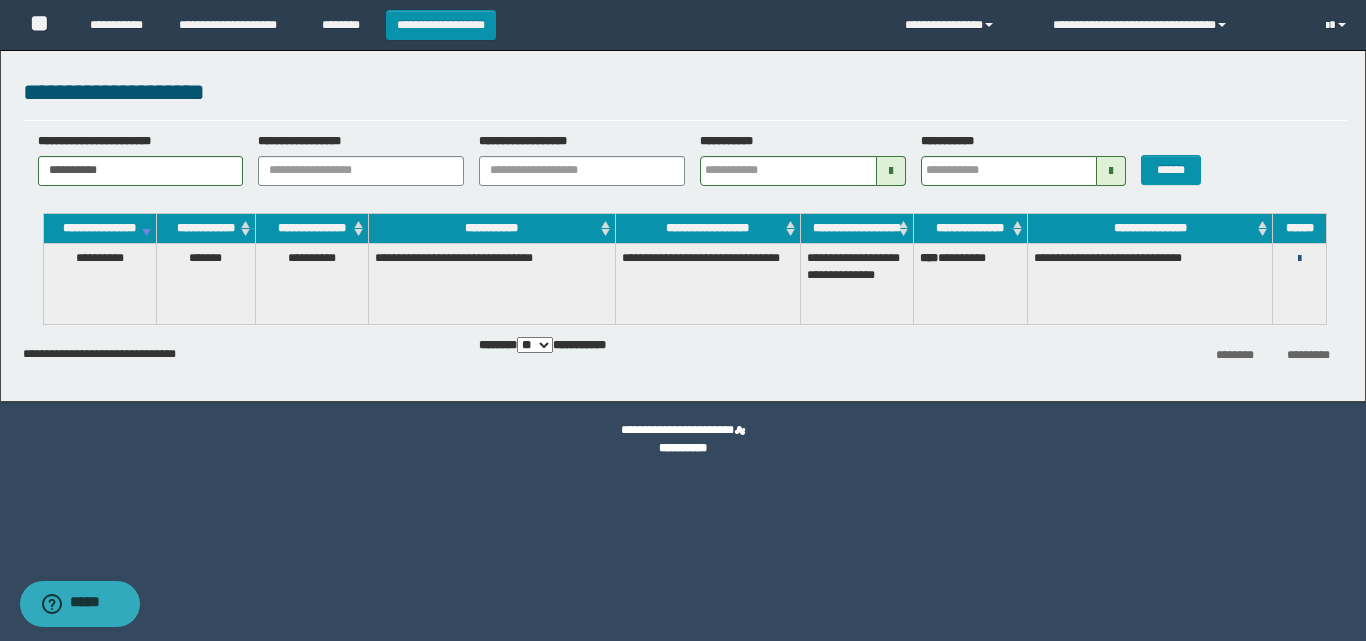 click at bounding box center [1299, 259] 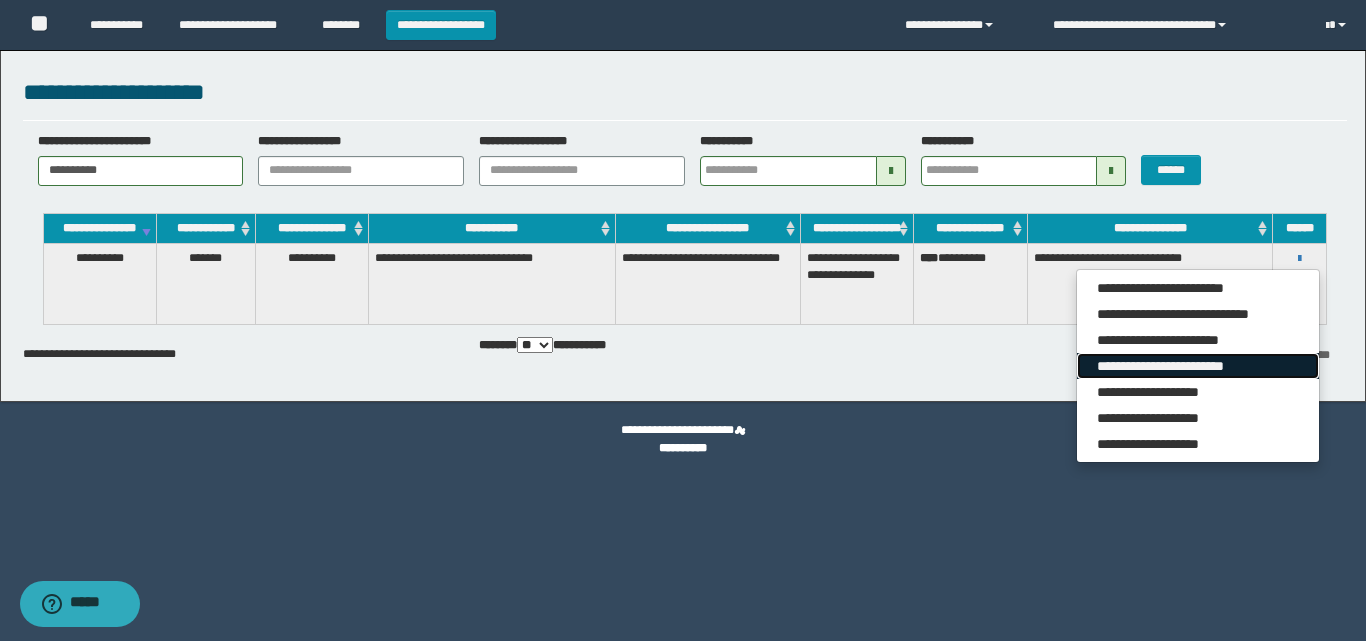 click on "**********" at bounding box center [1197, 366] 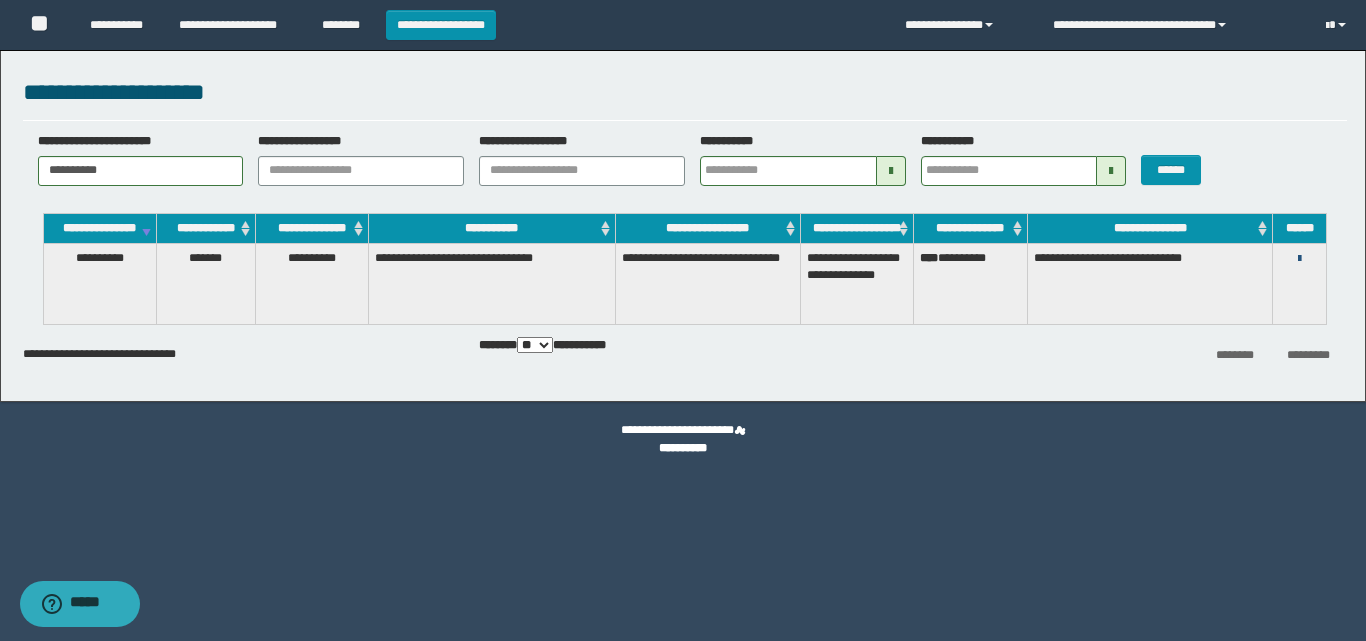 click at bounding box center [1299, 259] 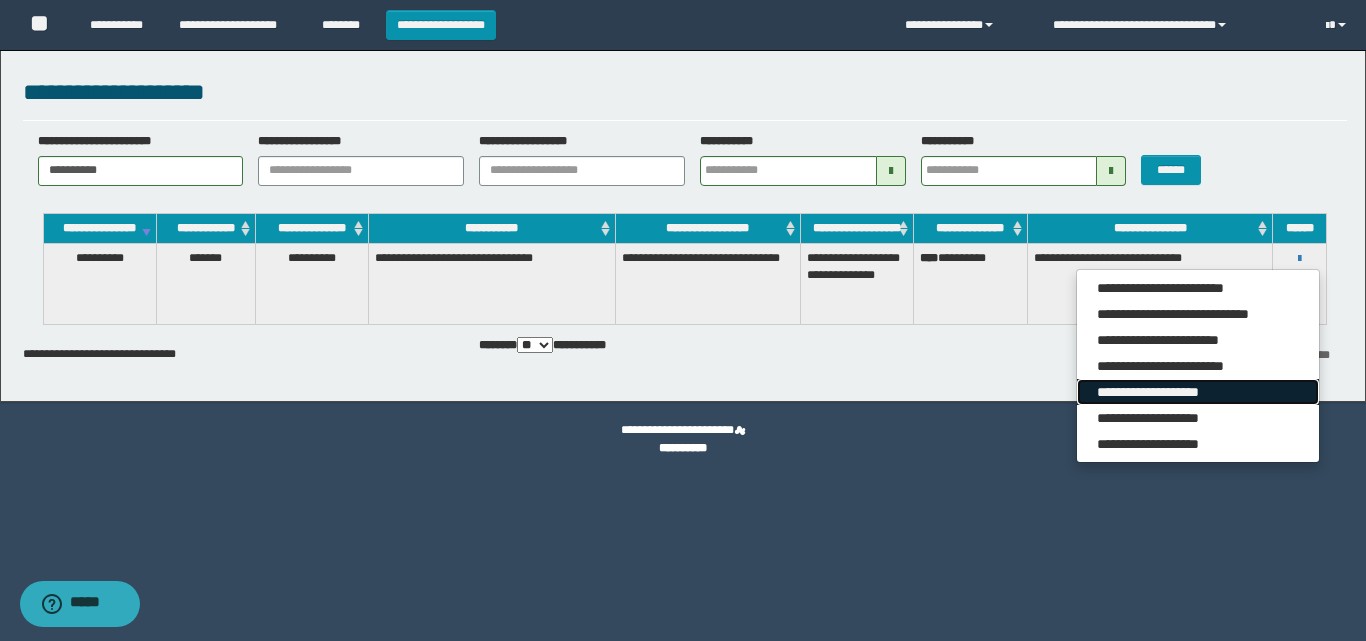 click on "**********" at bounding box center (1197, 392) 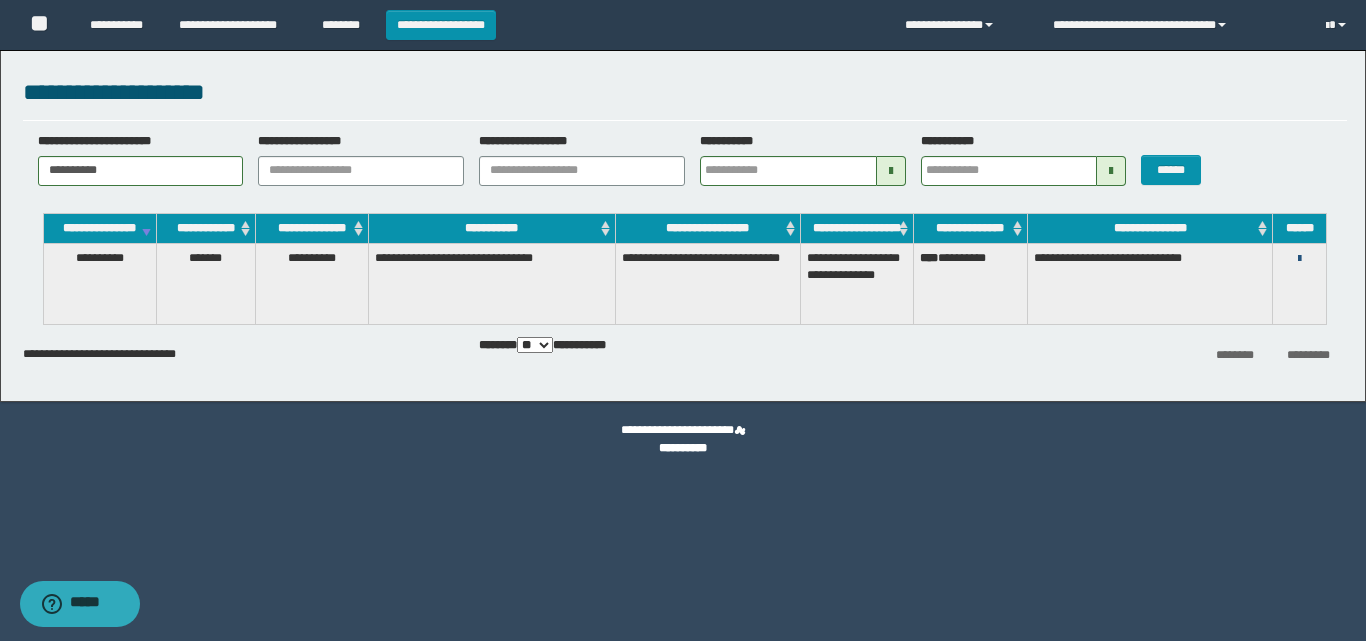 click at bounding box center [1299, 259] 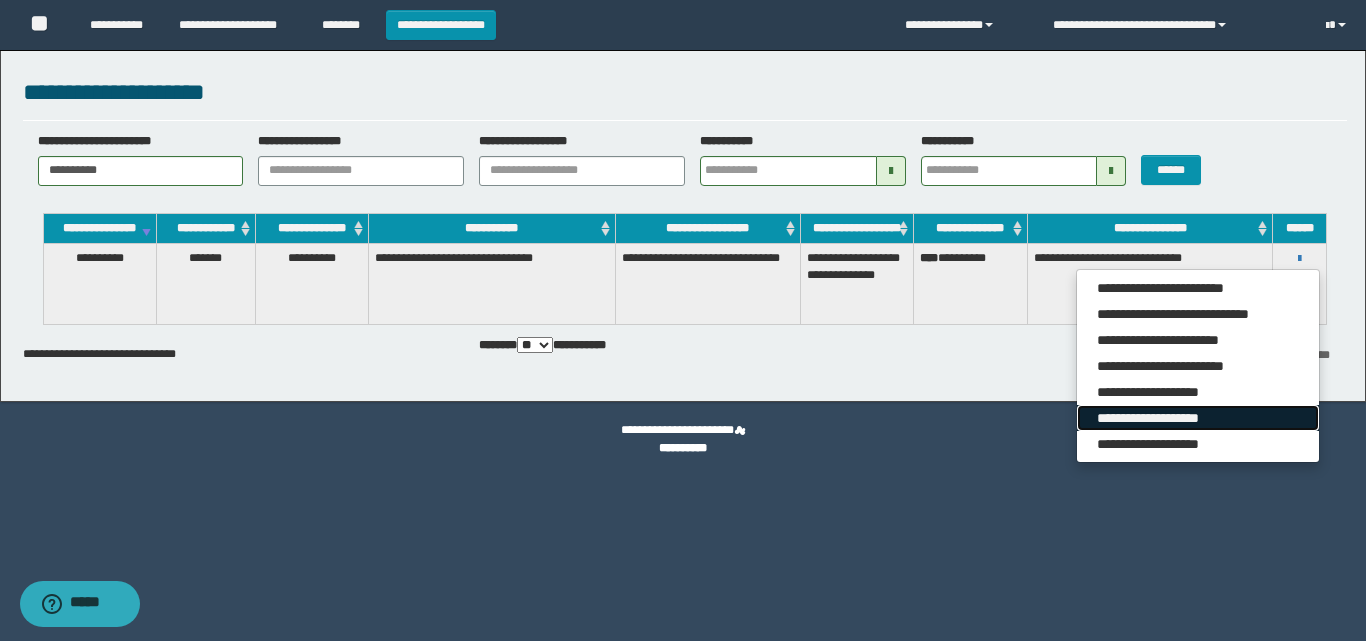 click on "**********" at bounding box center (1197, 418) 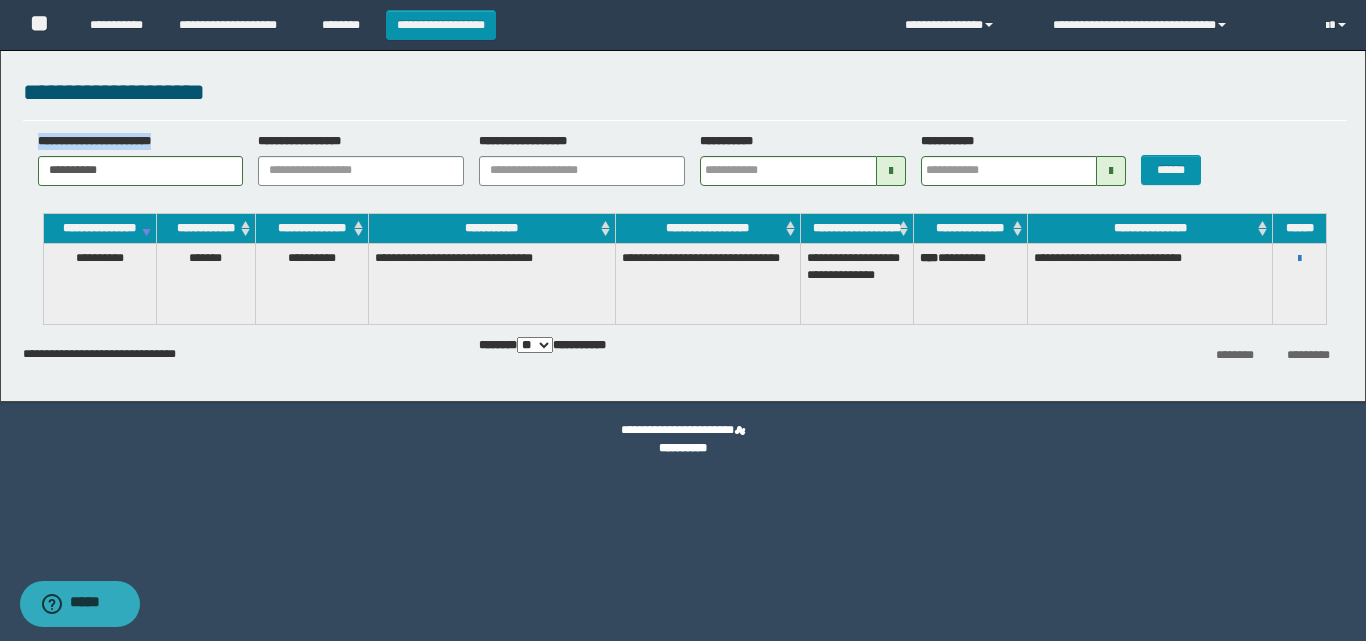 click on "**********" at bounding box center [685, 166] 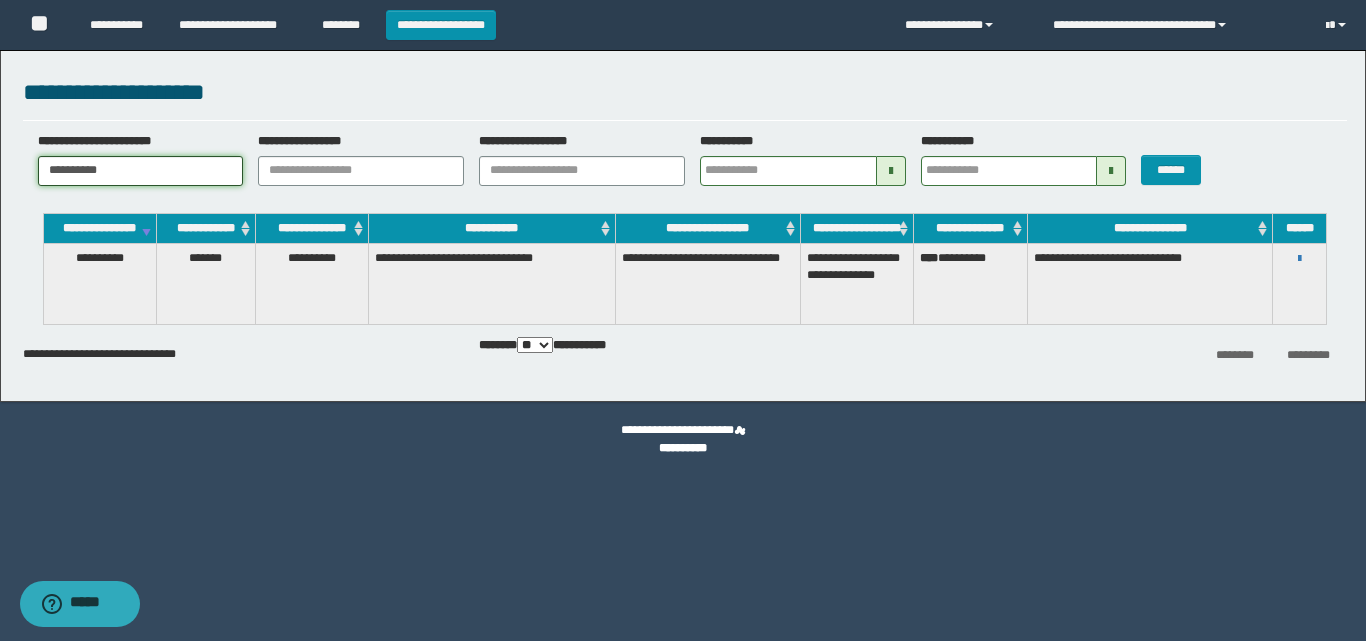 drag, startPoint x: 120, startPoint y: 171, endPoint x: 0, endPoint y: 140, distance: 123.9395 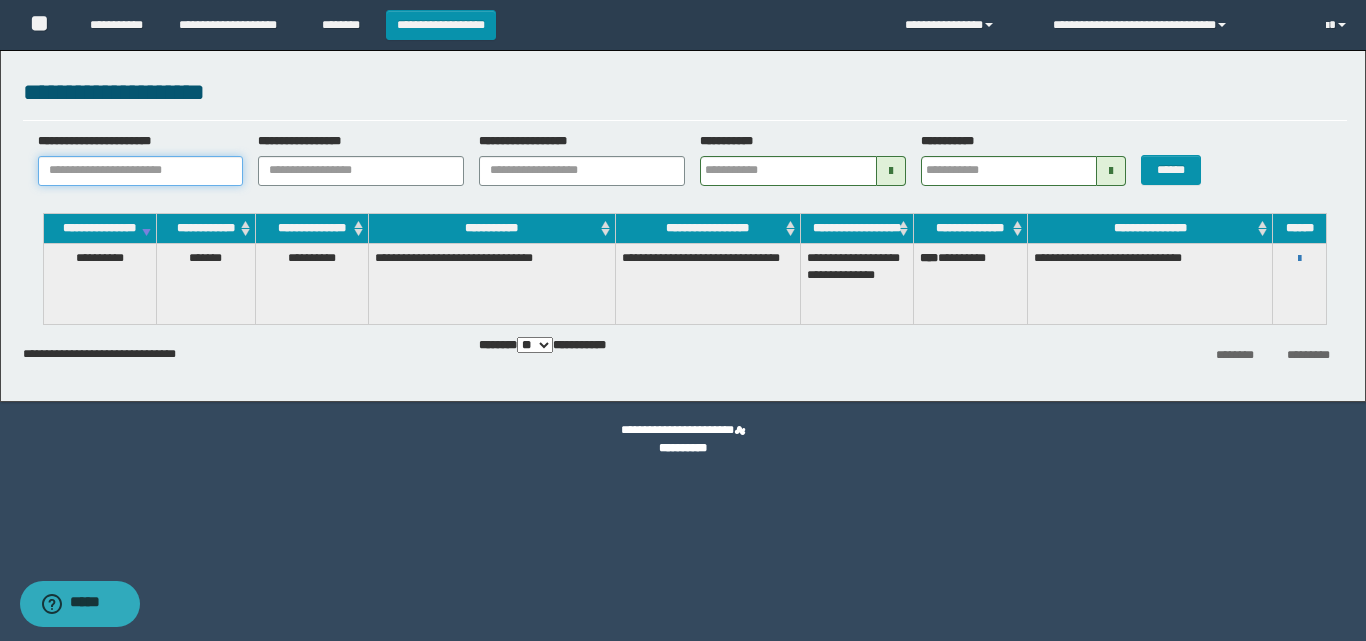 paste on "**********" 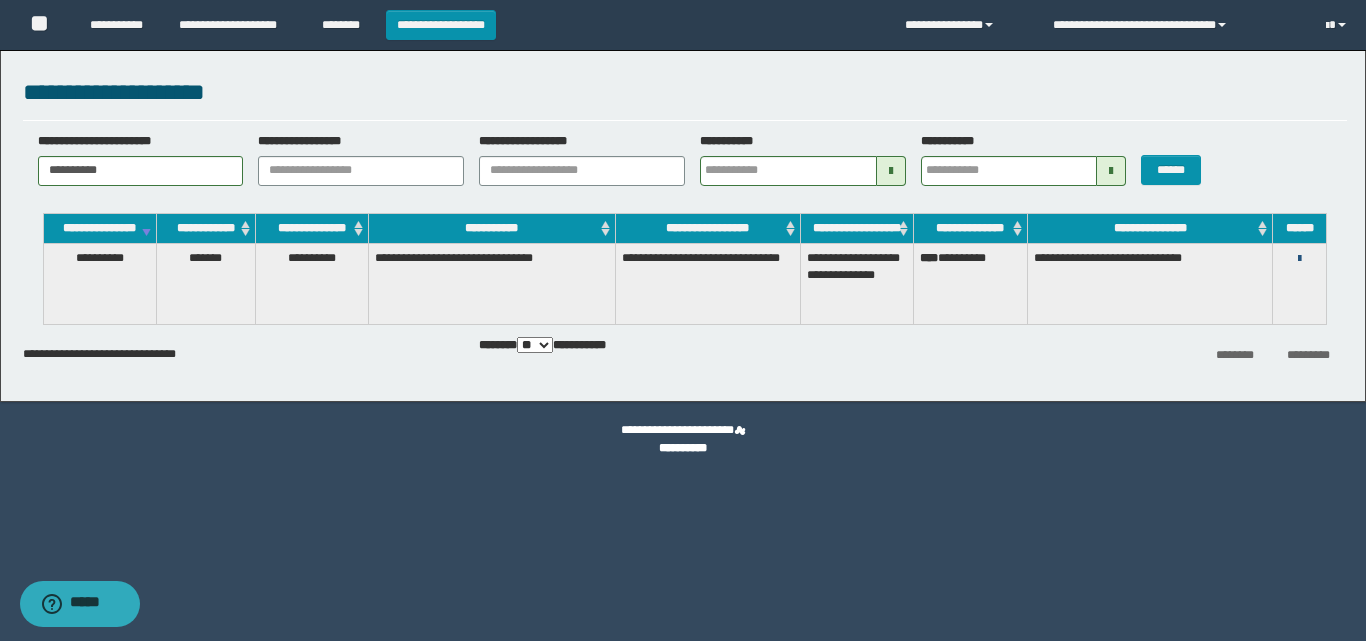 click at bounding box center (1299, 259) 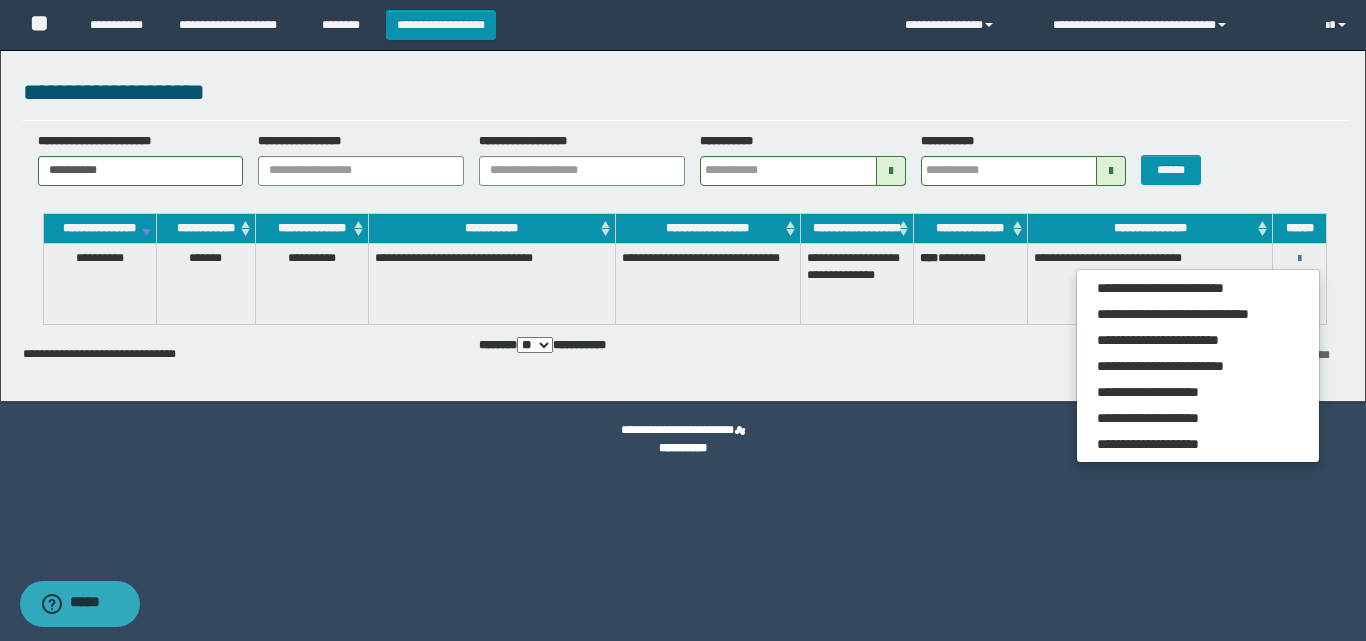 click on "**********" at bounding box center [683, 439] 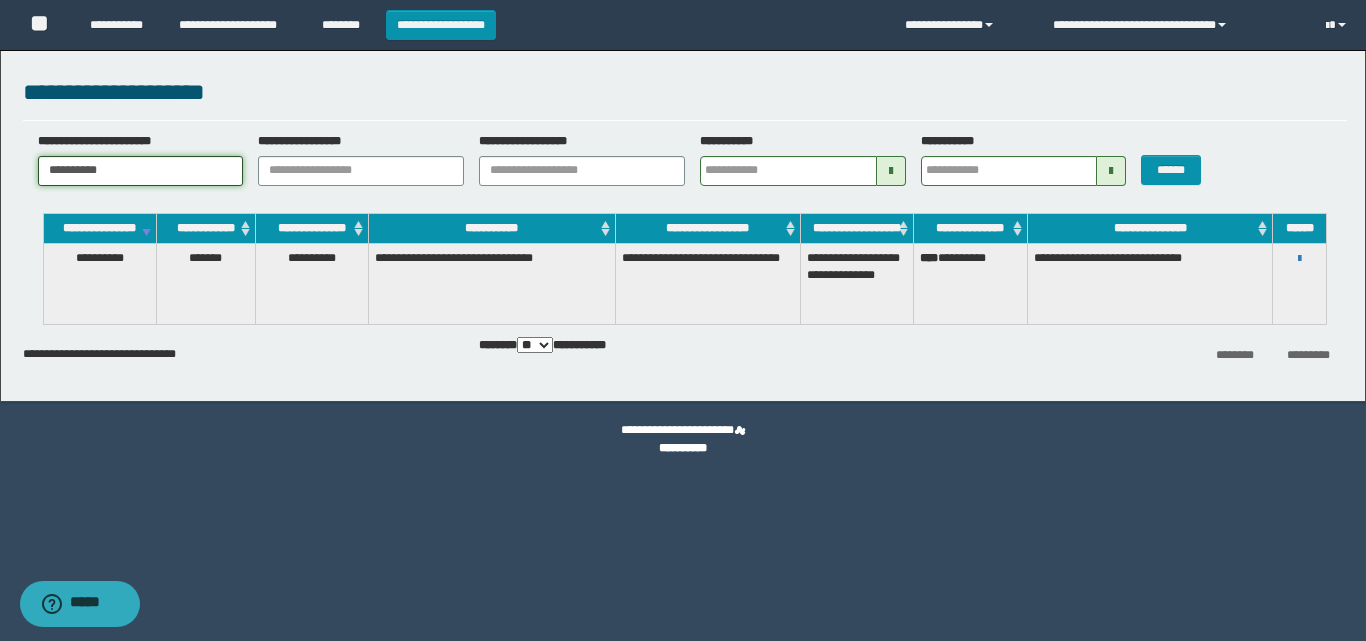 drag, startPoint x: 136, startPoint y: 180, endPoint x: 0, endPoint y: 148, distance: 139.71399 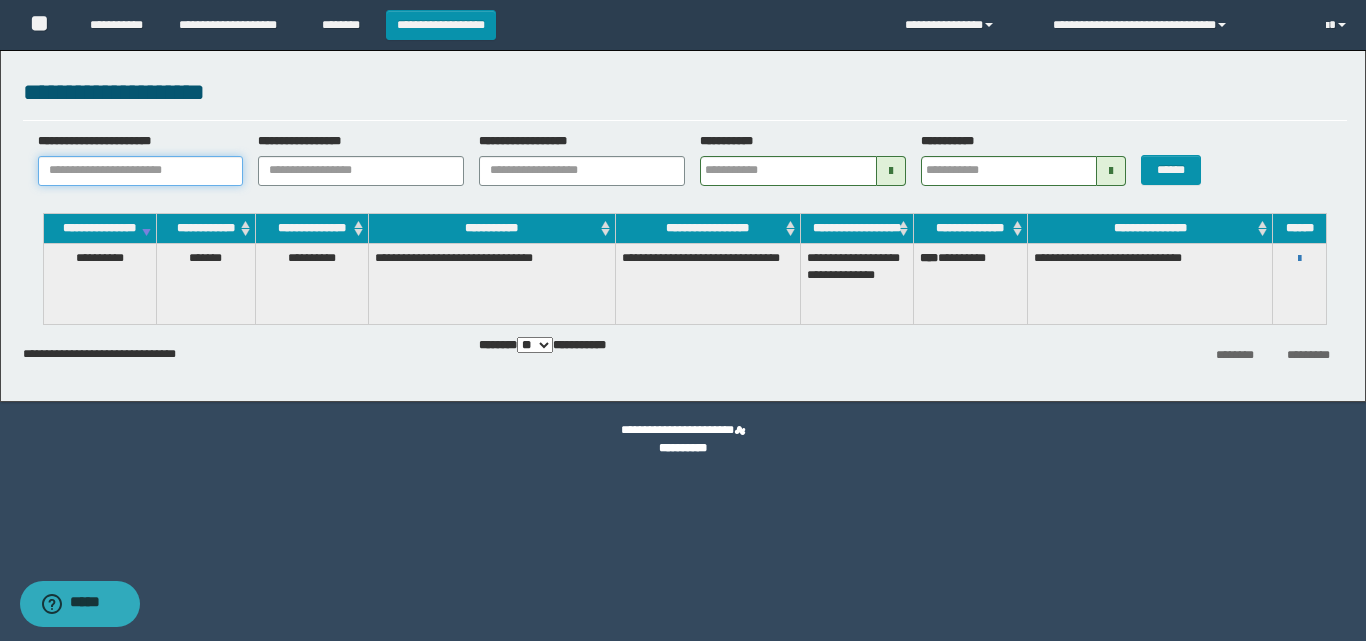 paste on "**********" 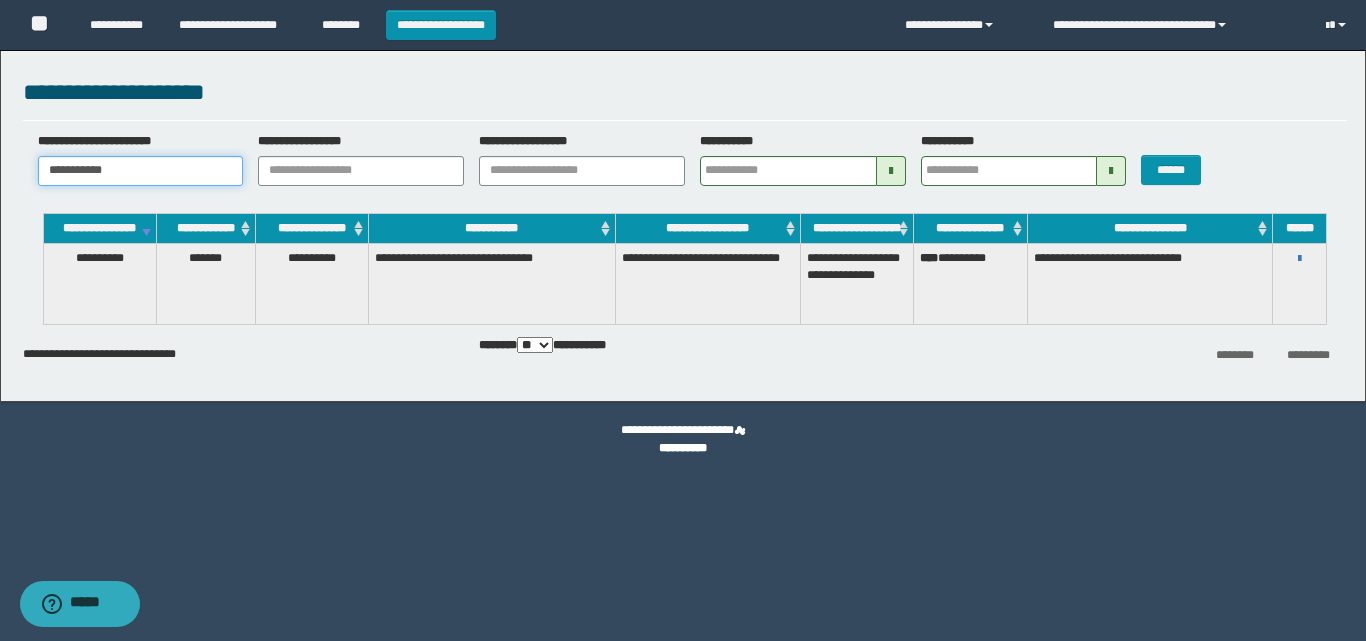 type on "**********" 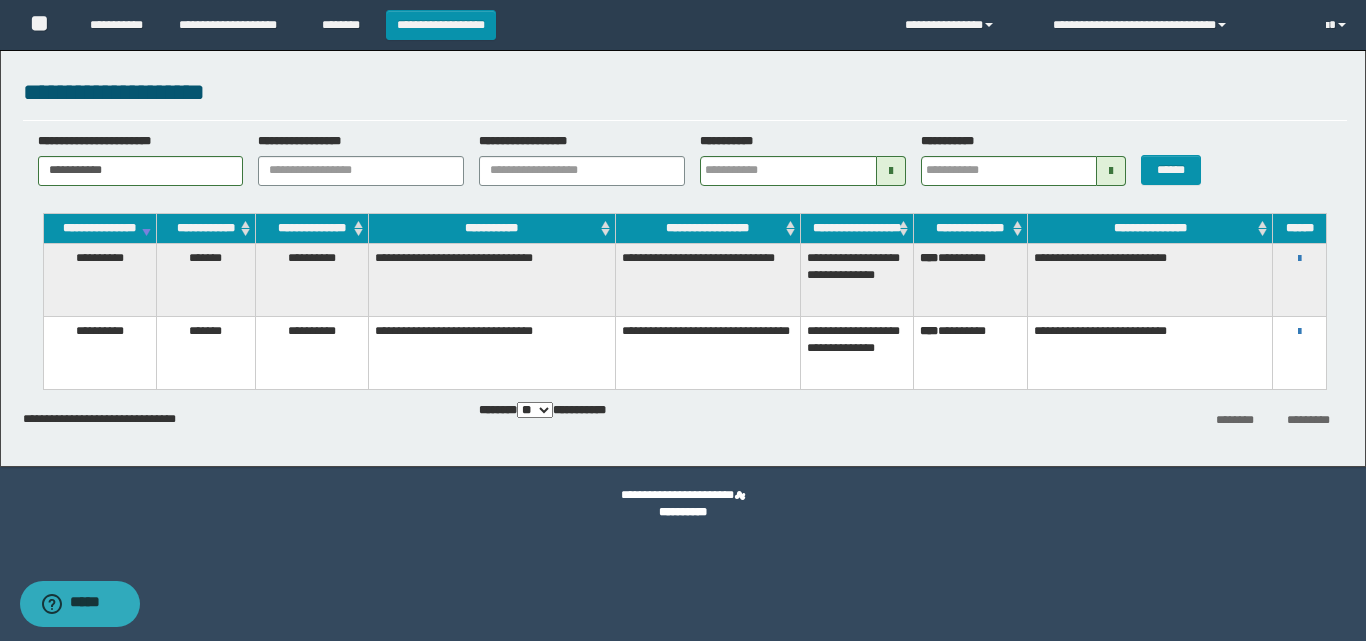 click on "**********" at bounding box center [1299, 258] 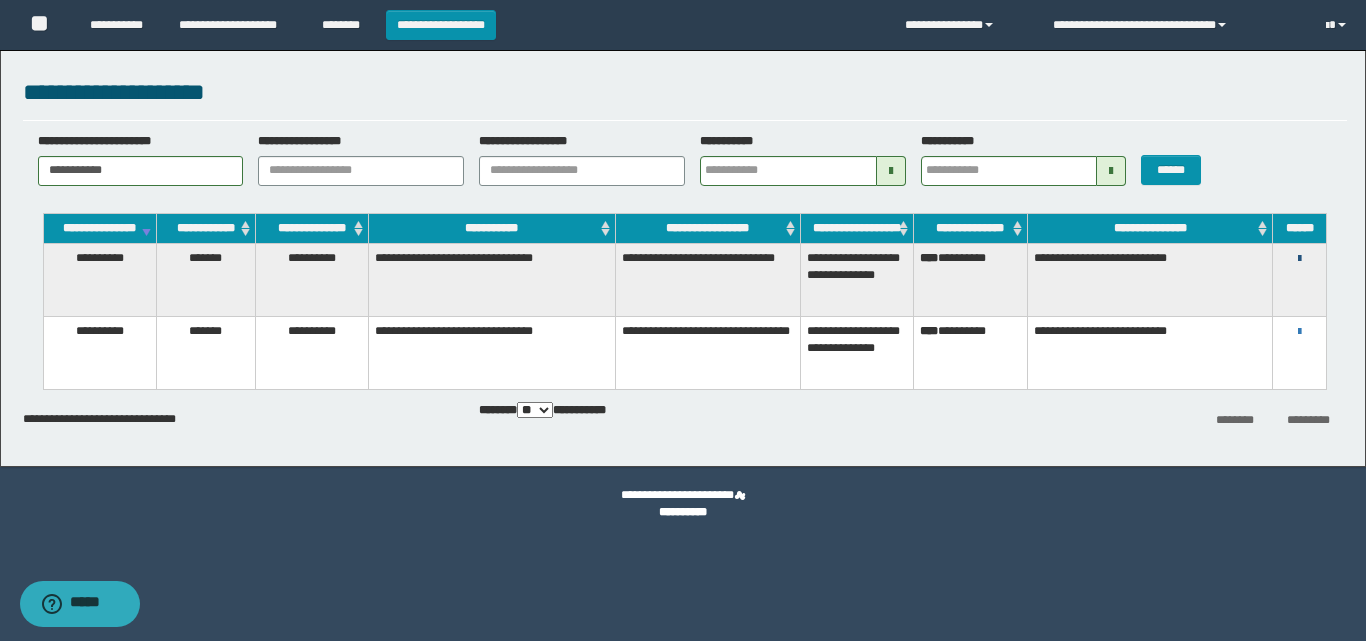 click at bounding box center [1299, 259] 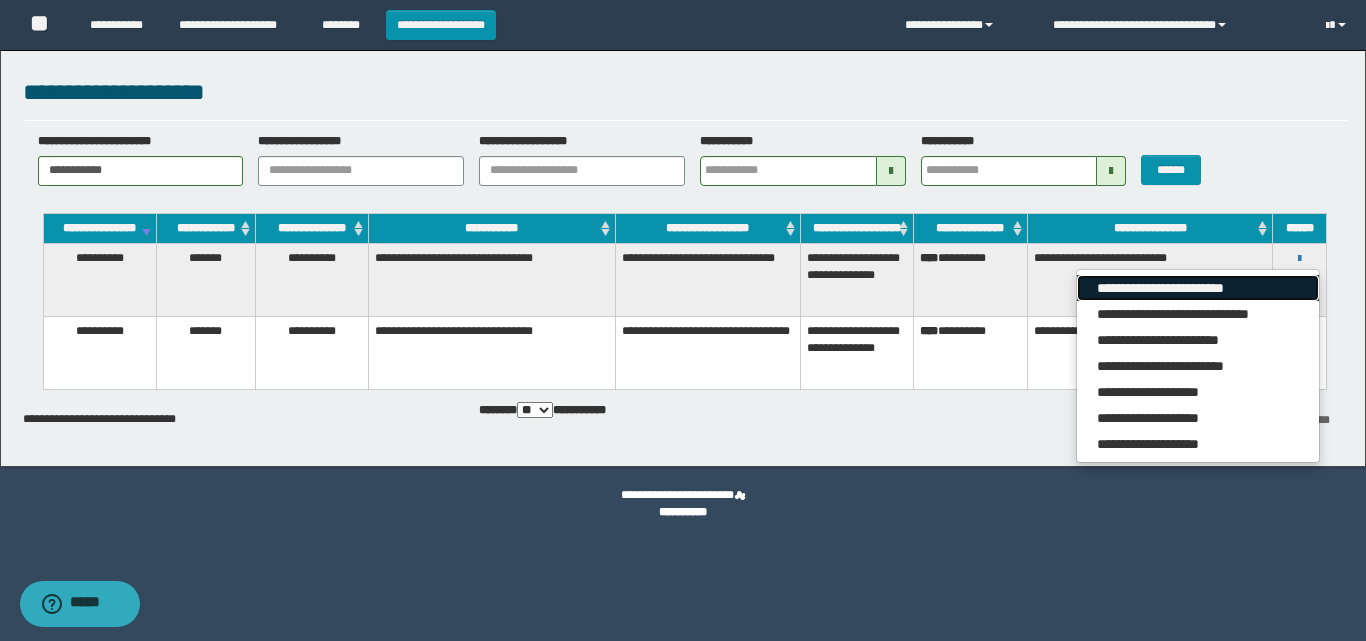 click on "**********" at bounding box center (1197, 288) 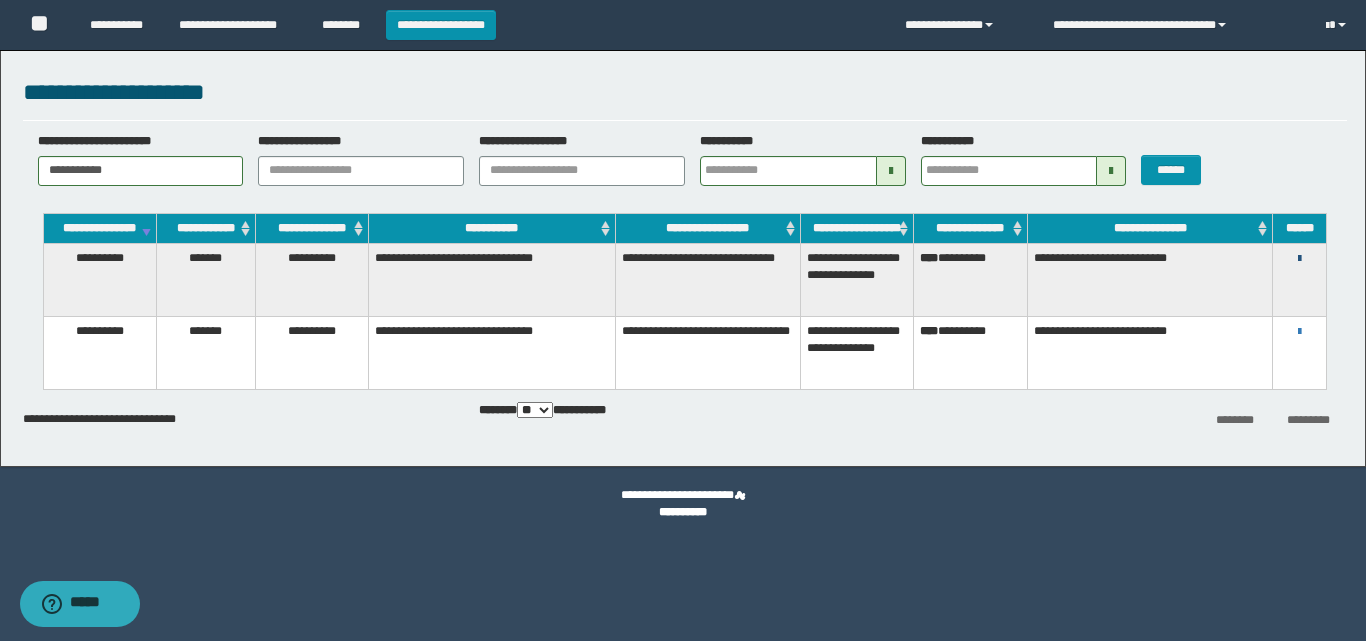click at bounding box center (1299, 259) 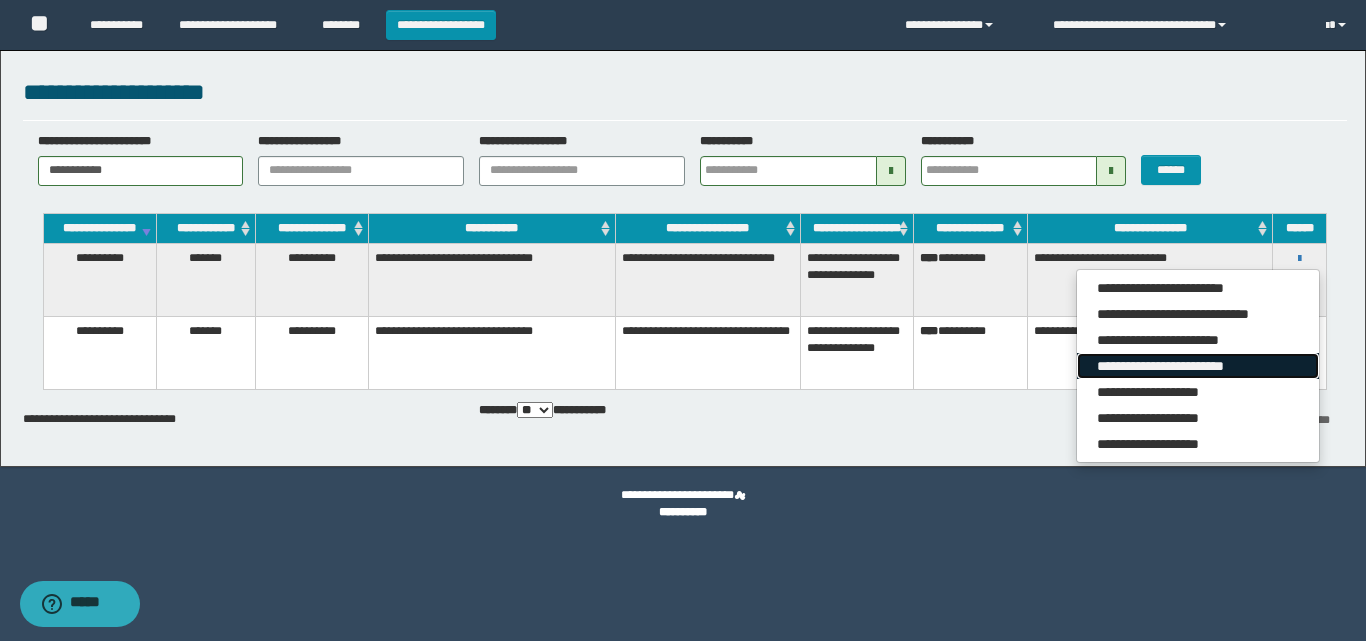 click on "**********" at bounding box center (1197, 366) 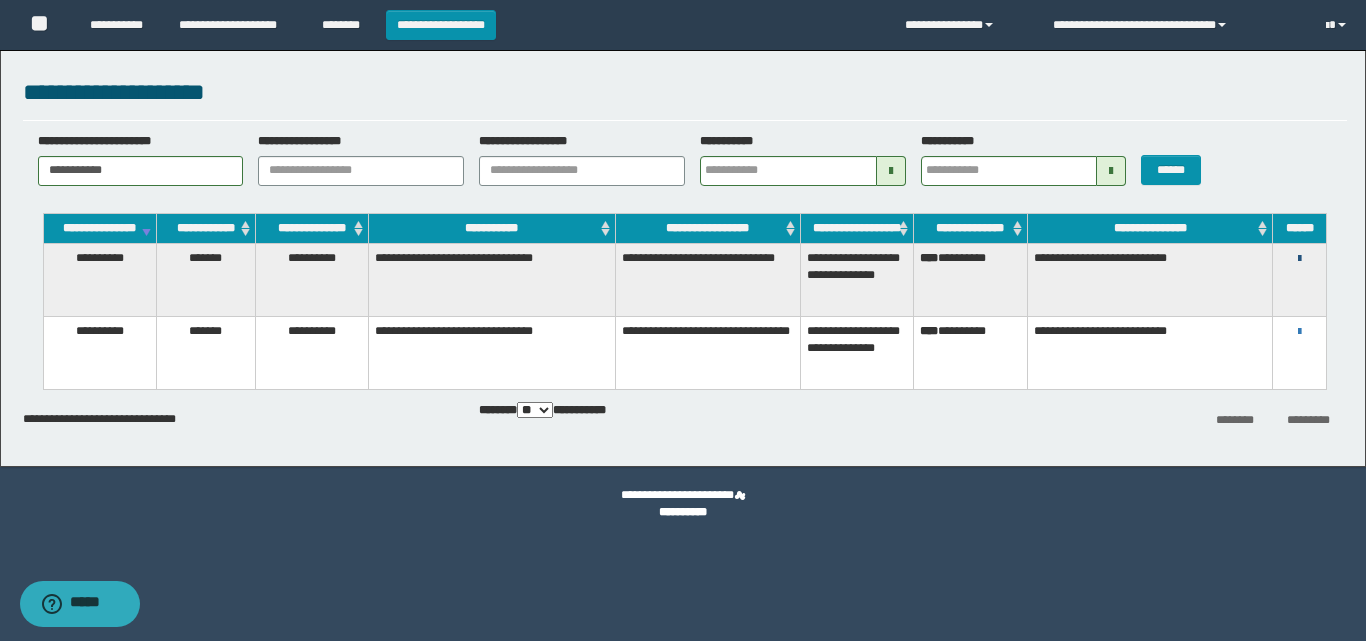 click at bounding box center (1299, 259) 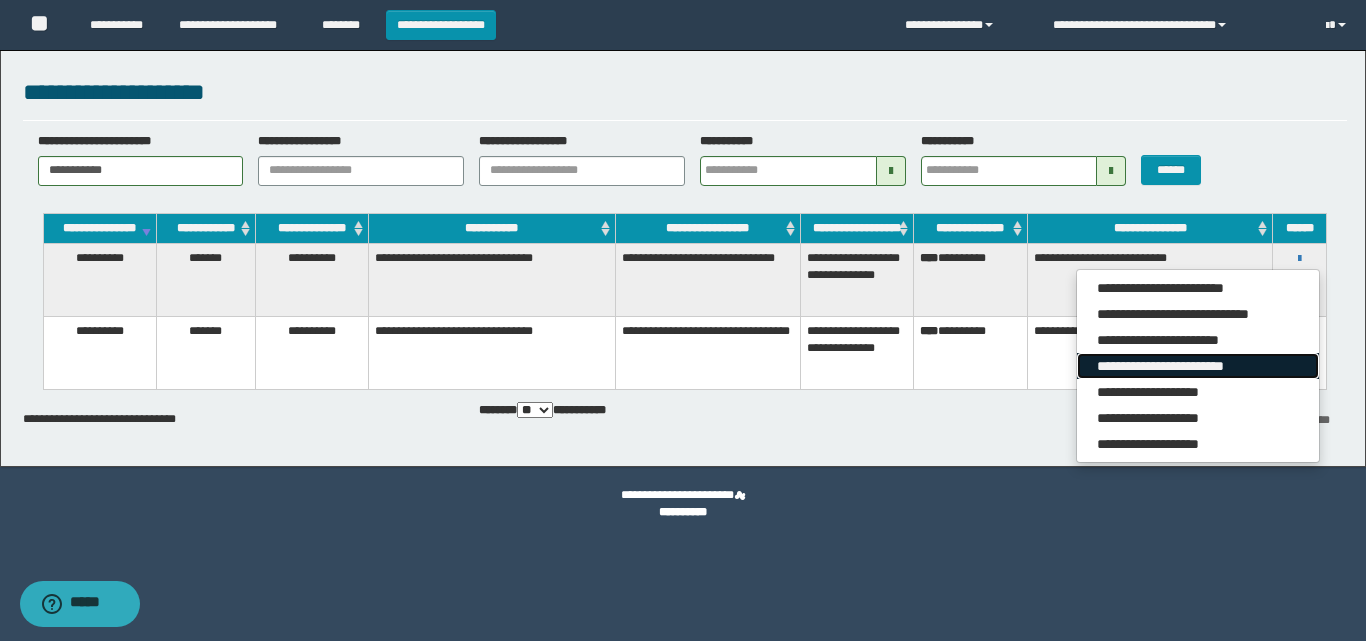 click on "**********" at bounding box center [1197, 366] 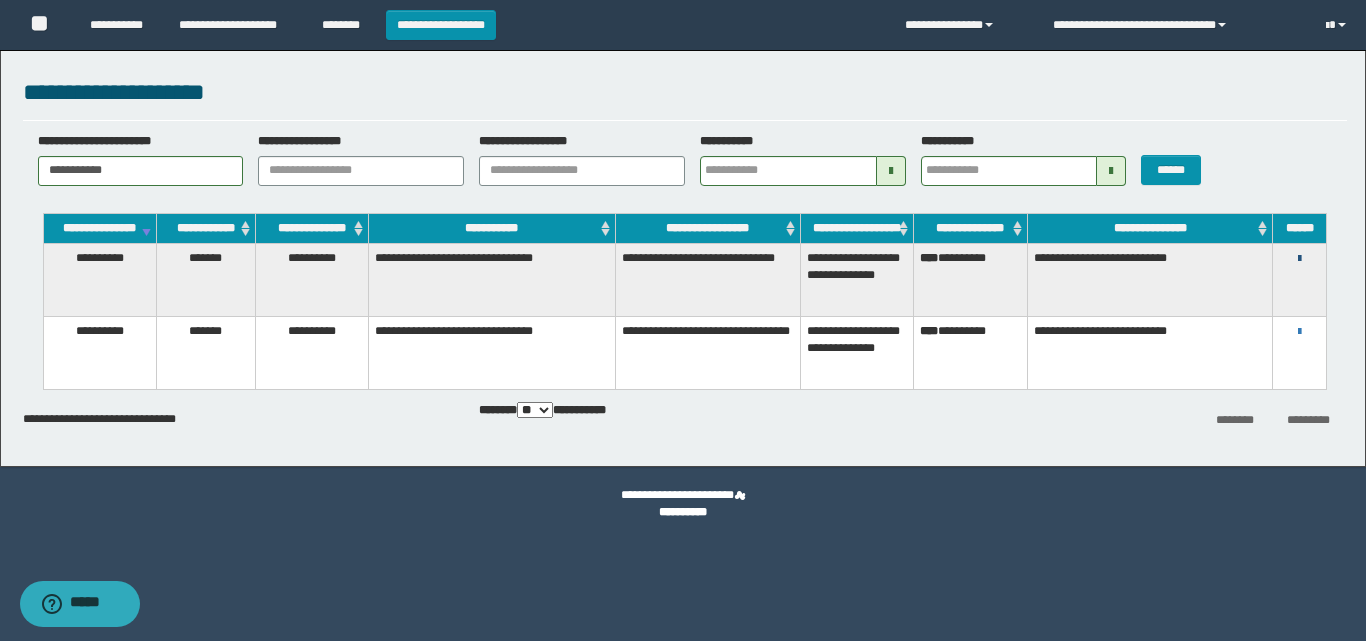 click at bounding box center [1299, 259] 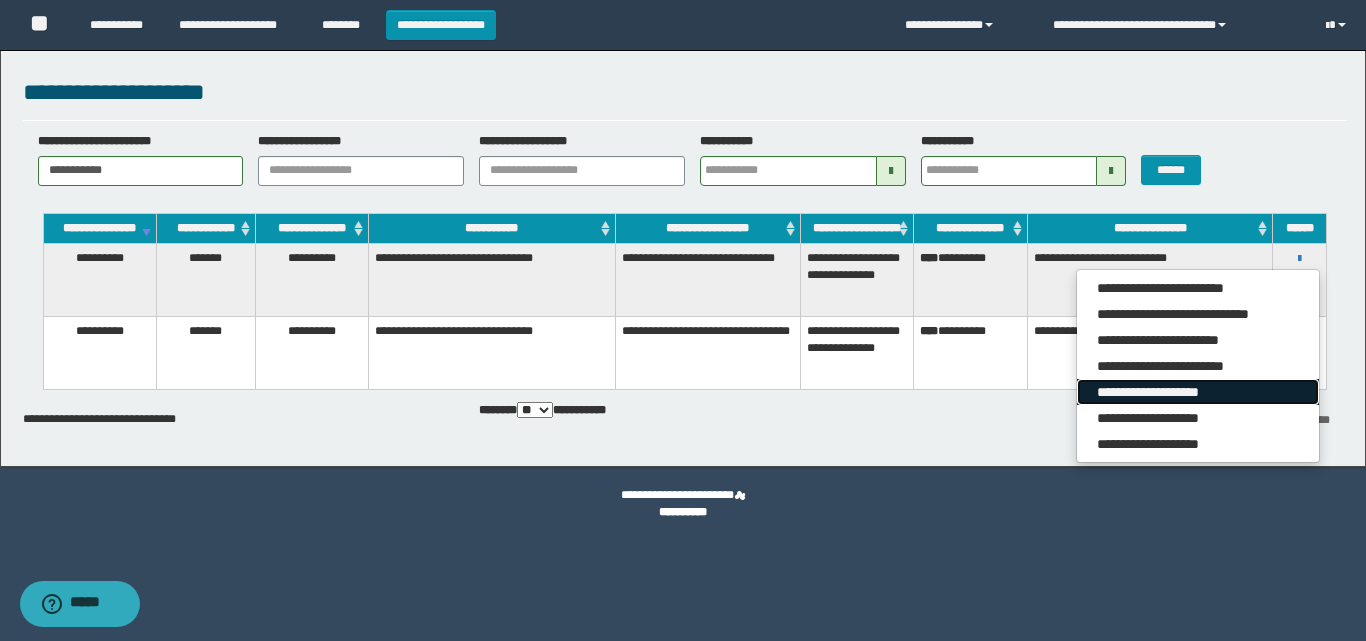 click on "**********" at bounding box center [1197, 392] 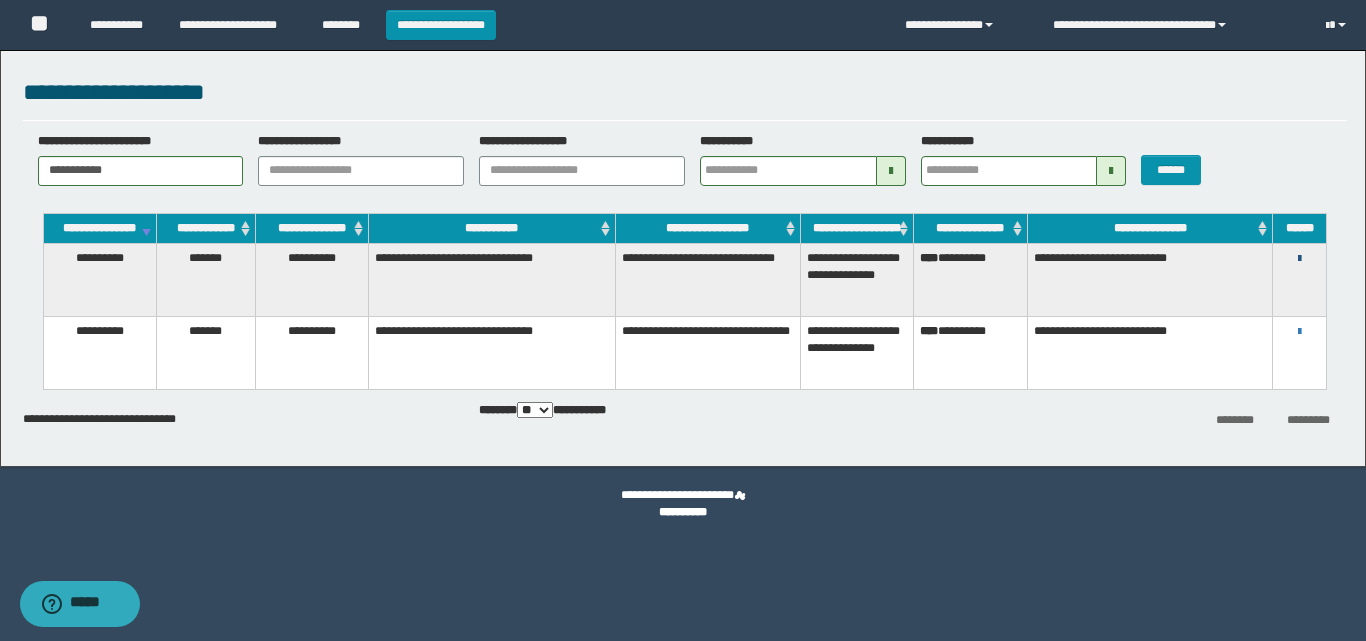 click at bounding box center (1299, 259) 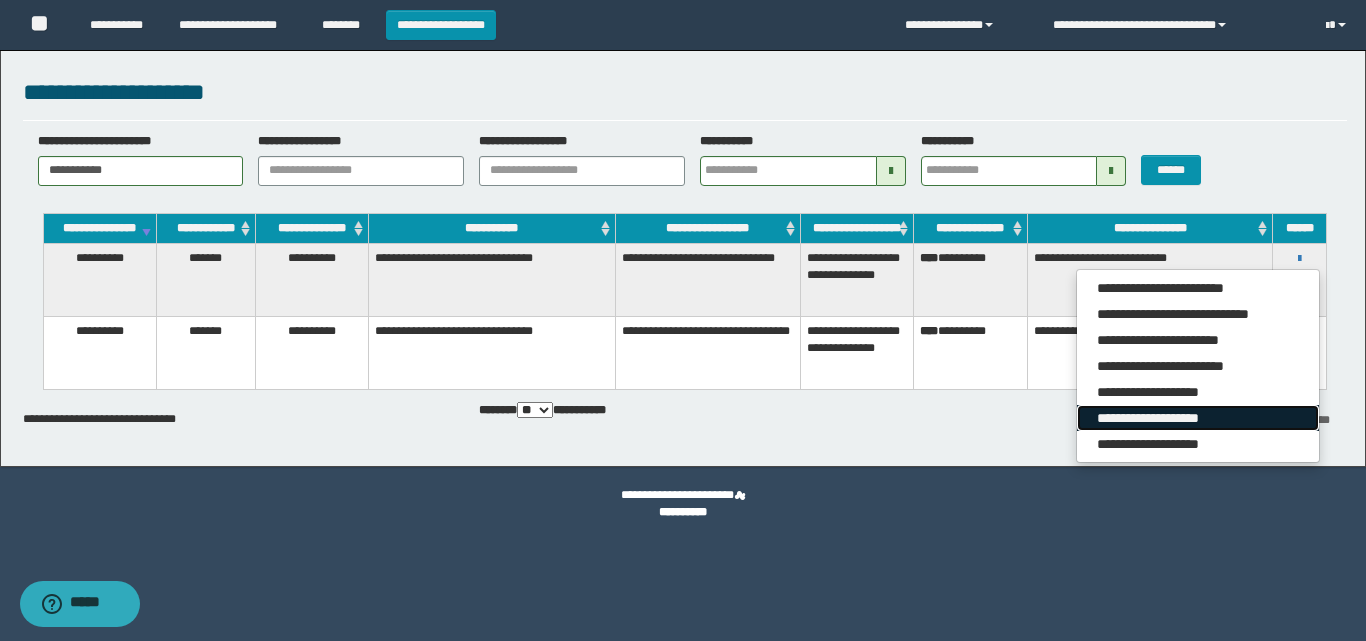 click on "**********" at bounding box center (1197, 418) 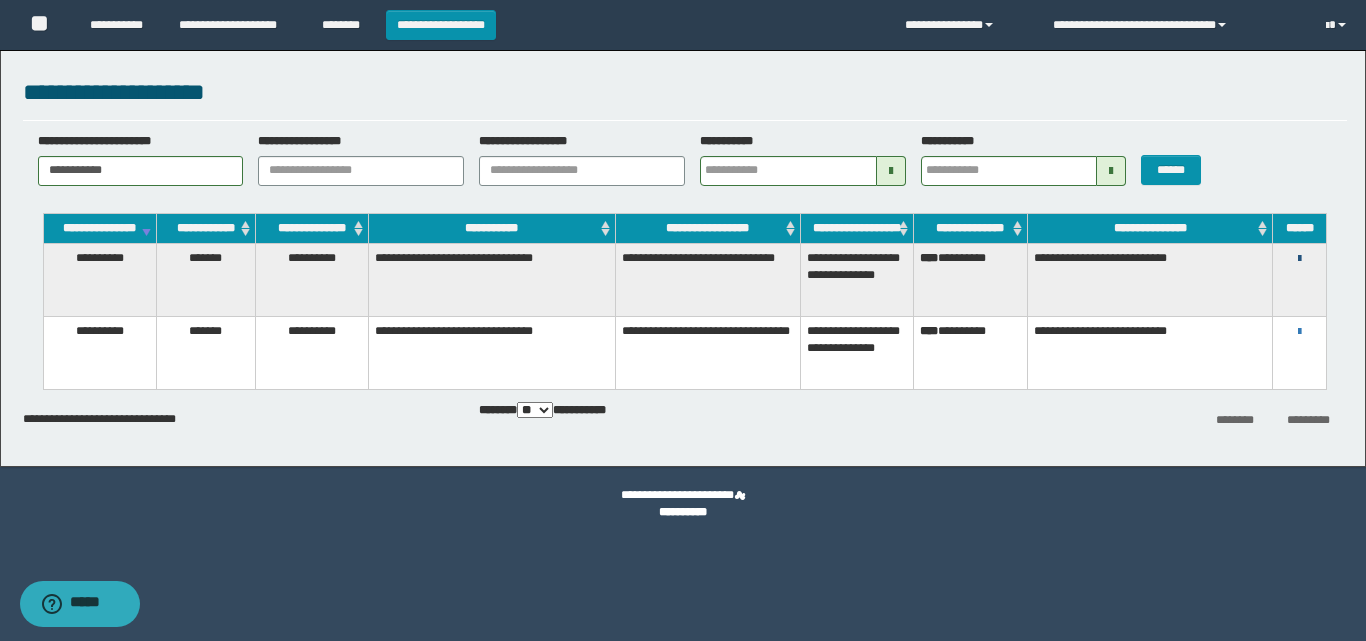 click at bounding box center (1299, 259) 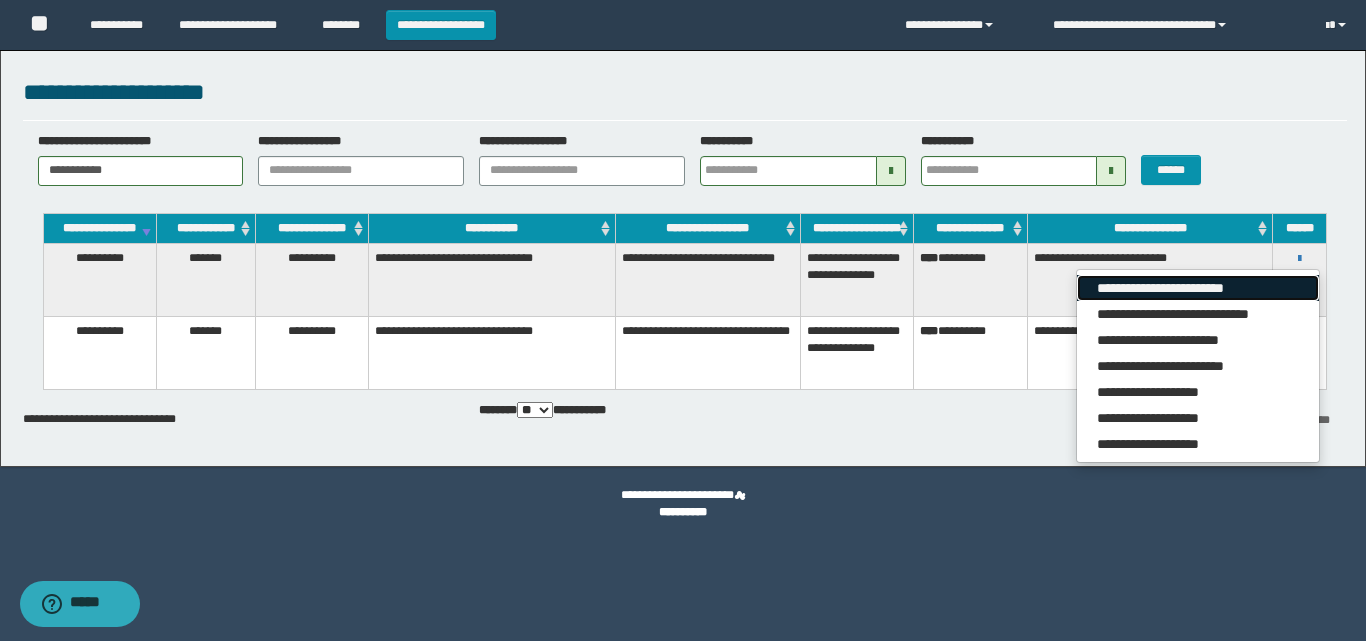 click on "**********" at bounding box center (1197, 288) 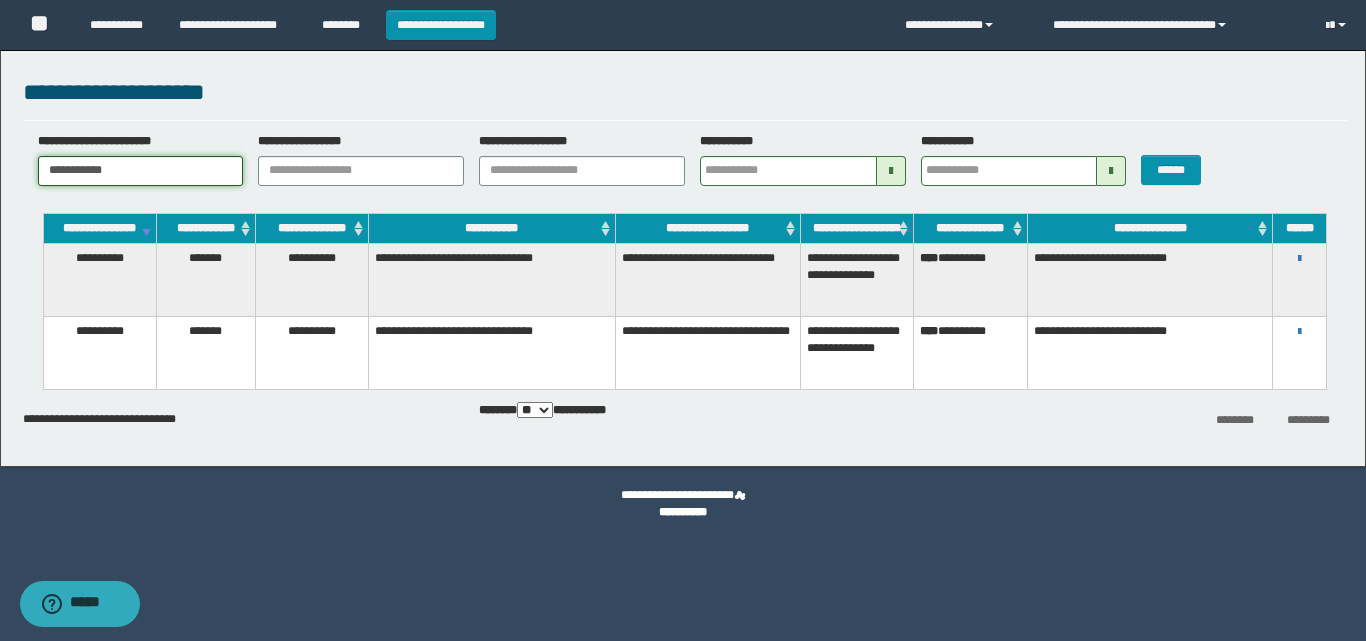drag, startPoint x: 148, startPoint y: 167, endPoint x: 18, endPoint y: 144, distance: 132.01894 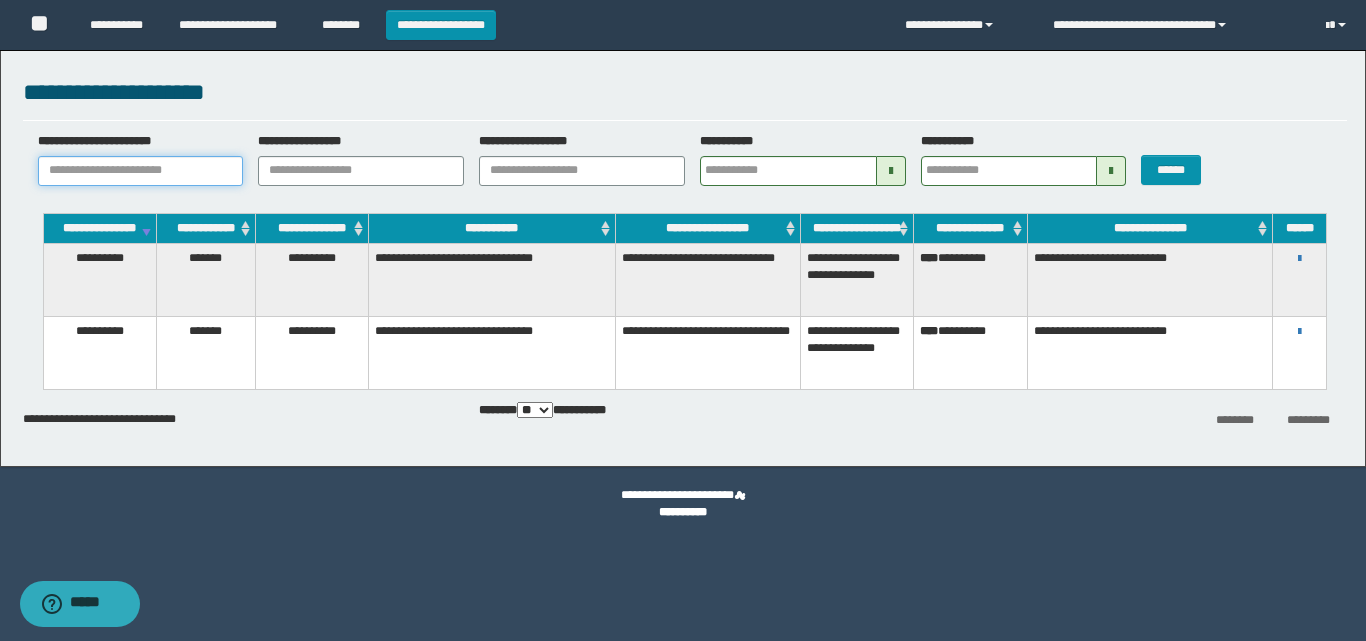paste on "**********" 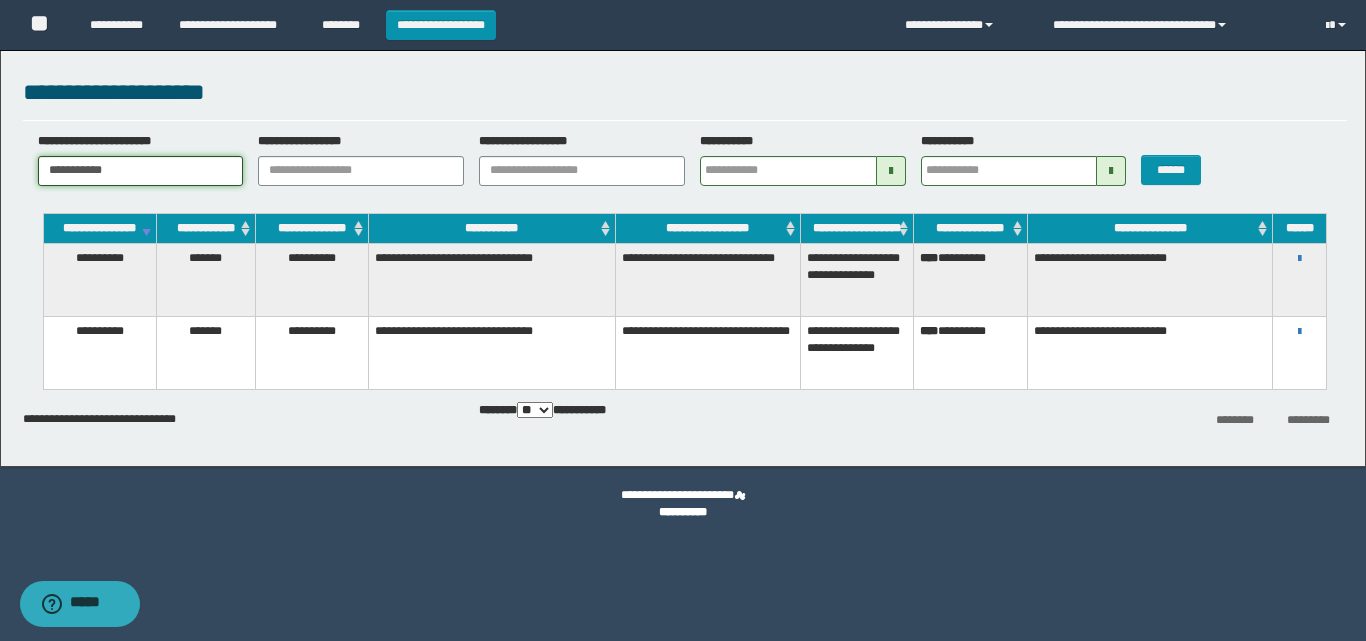 type on "**********" 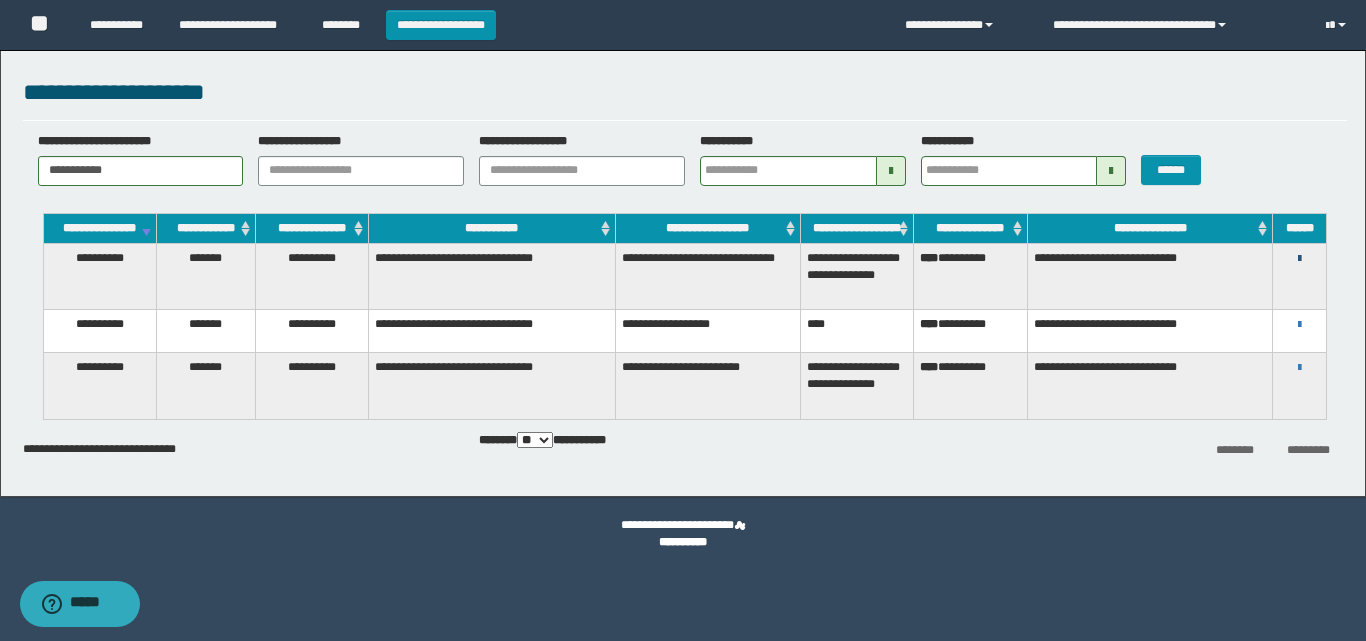 click at bounding box center [1299, 259] 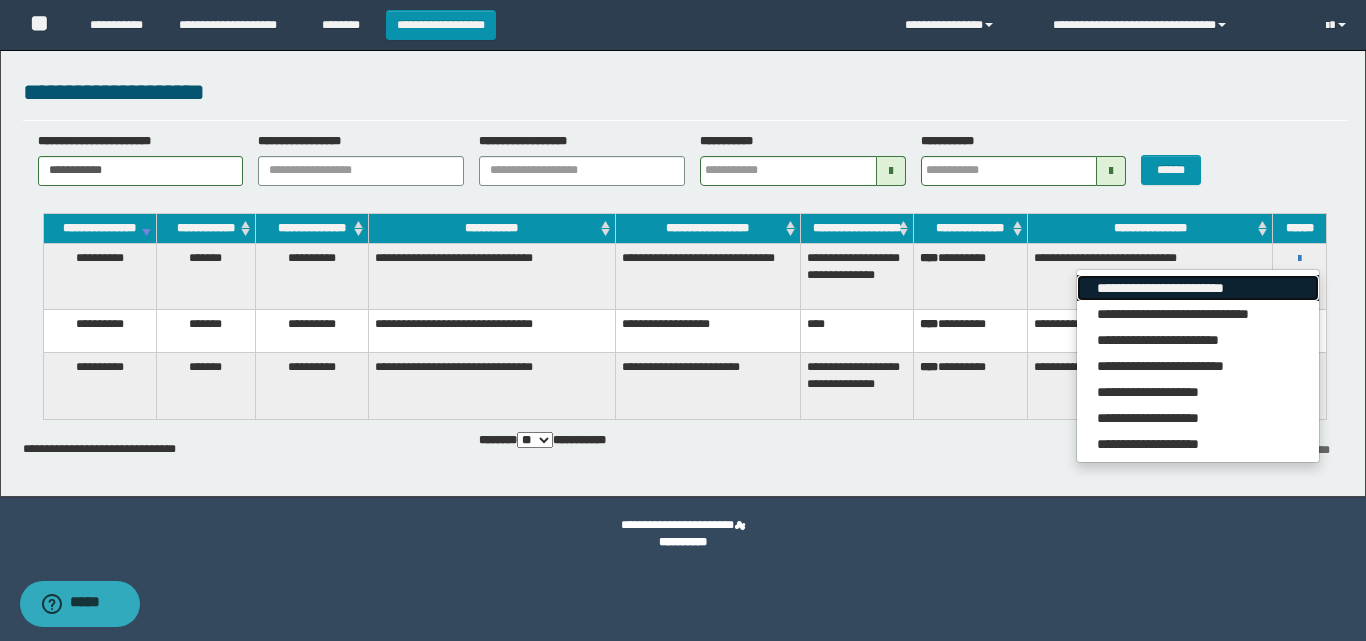 click on "**********" at bounding box center (1197, 288) 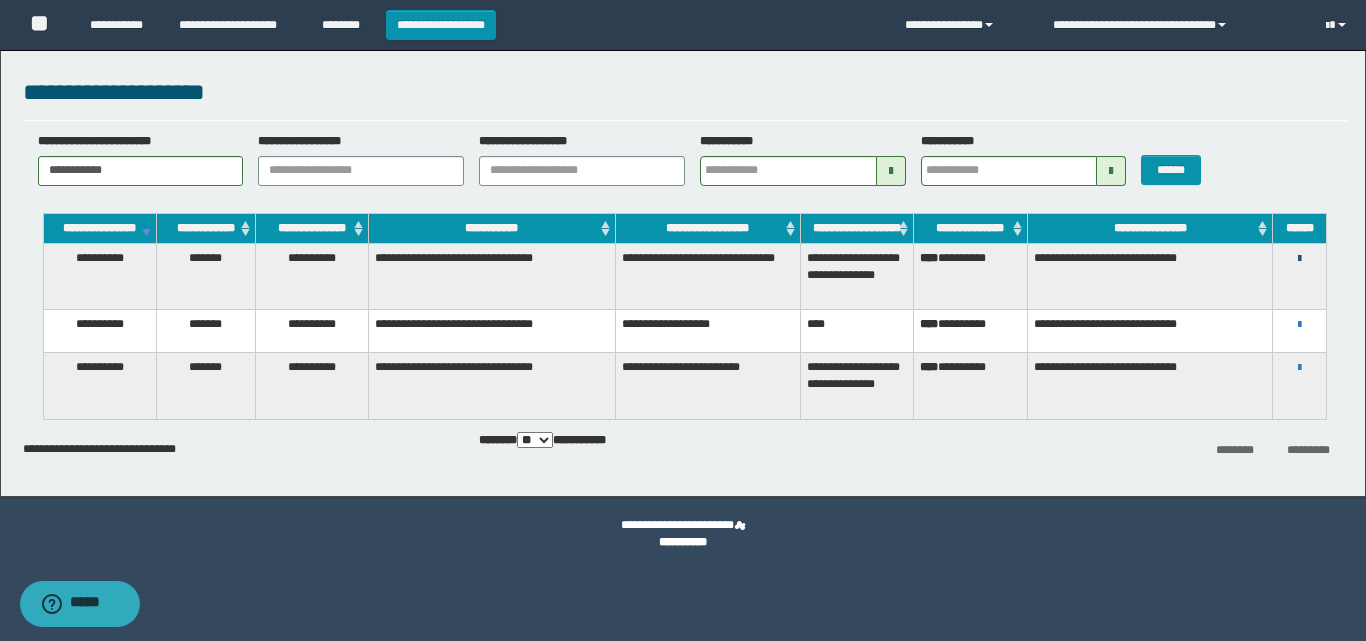 click at bounding box center (1299, 259) 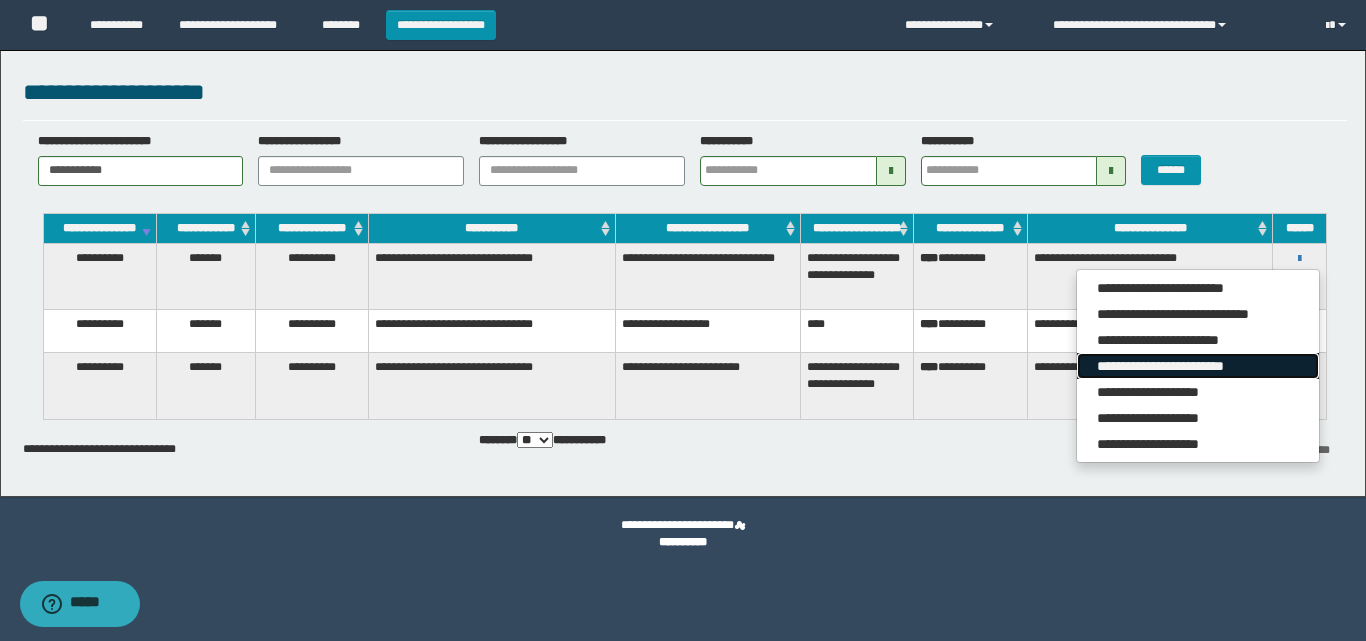 click on "**********" at bounding box center (1197, 366) 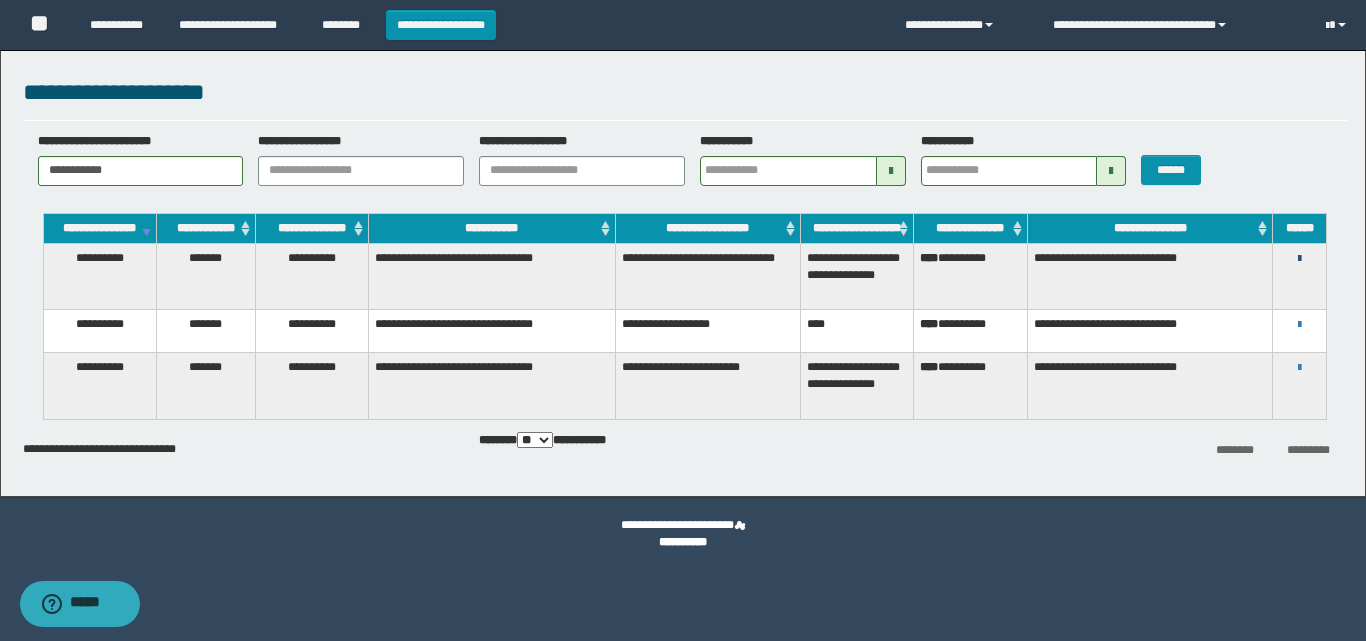click at bounding box center [1299, 259] 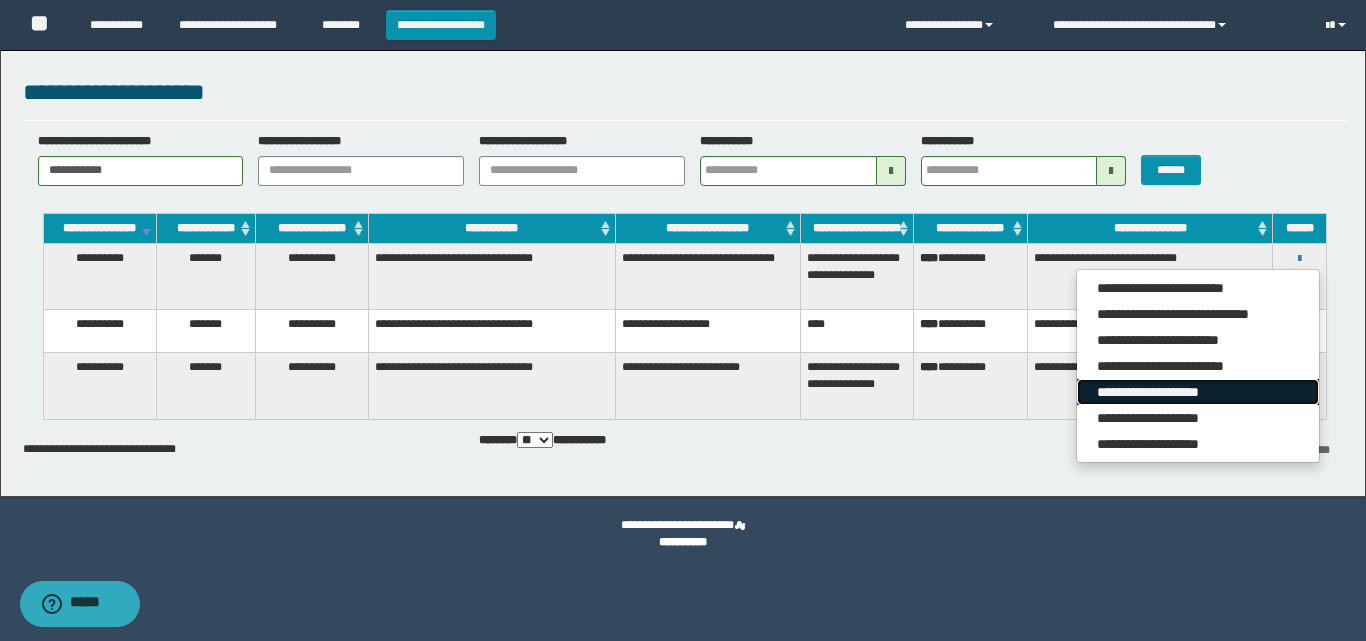 click on "**********" at bounding box center (1197, 392) 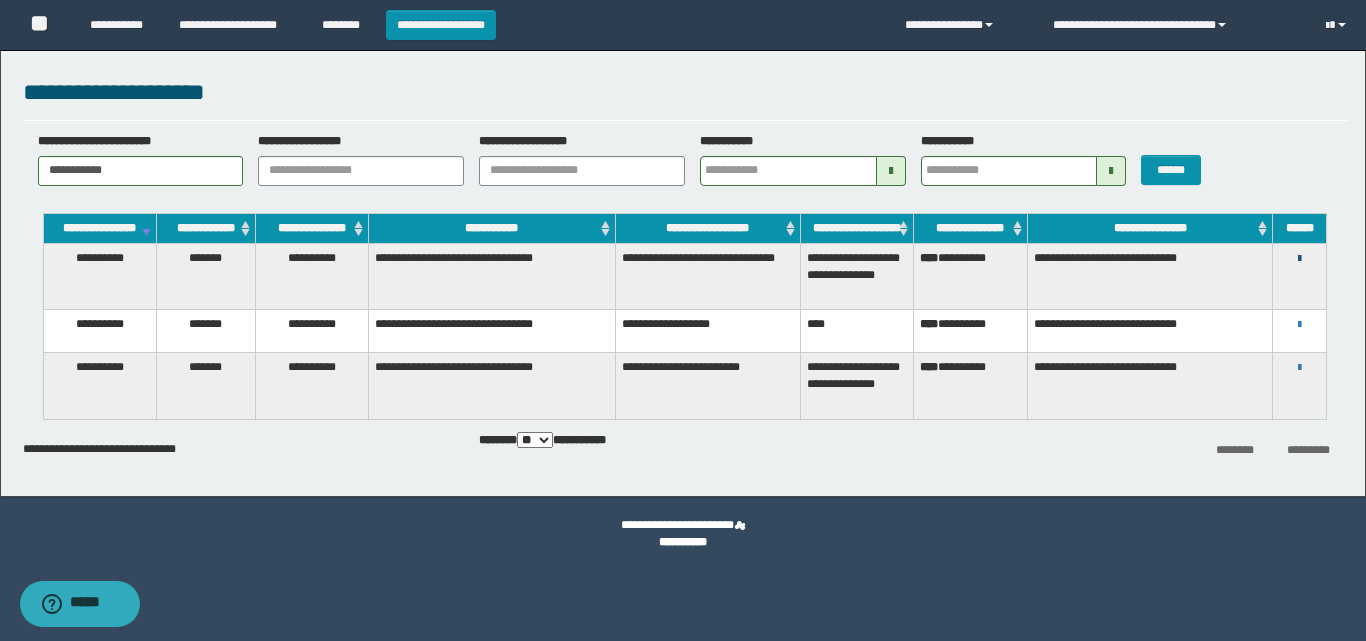 click at bounding box center (1299, 259) 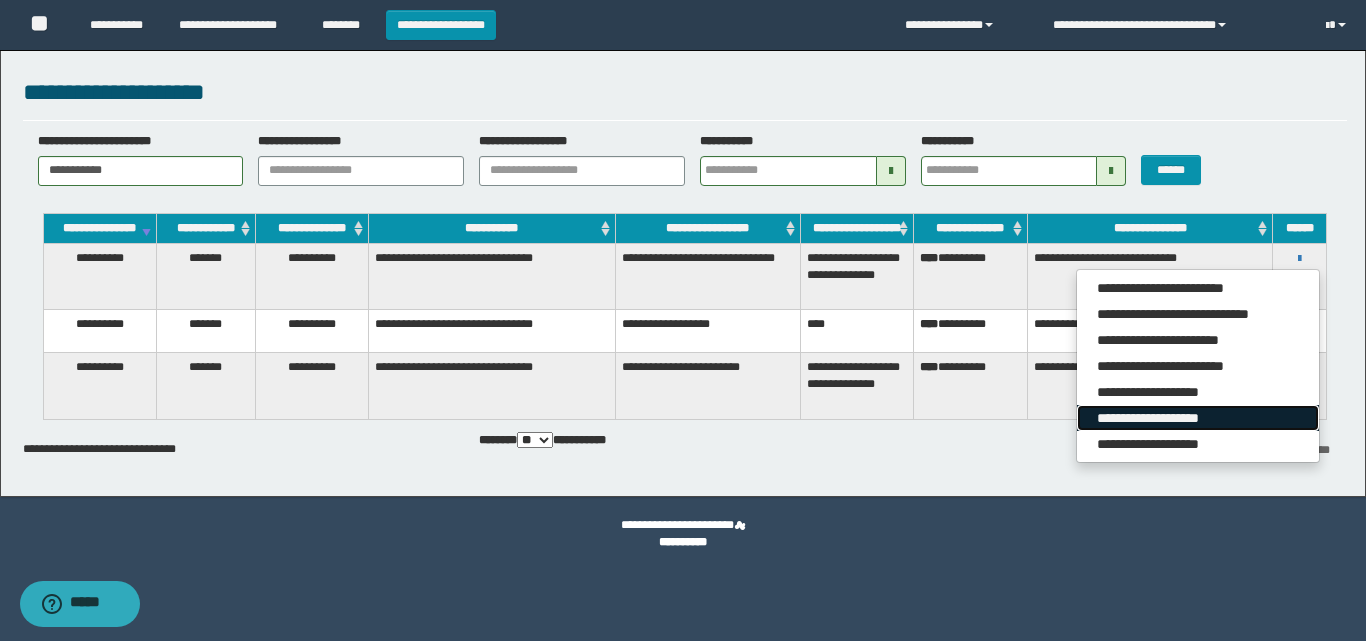 click on "**********" at bounding box center (1197, 418) 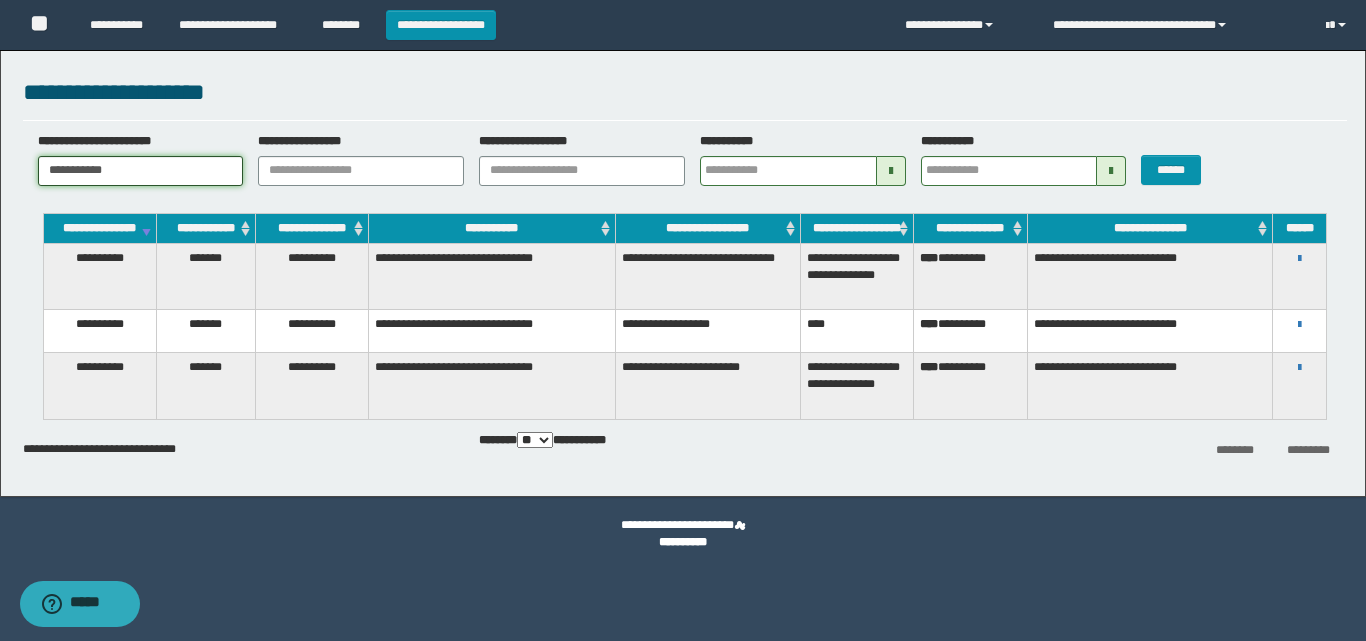 drag, startPoint x: 161, startPoint y: 167, endPoint x: 0, endPoint y: 163, distance: 161.04968 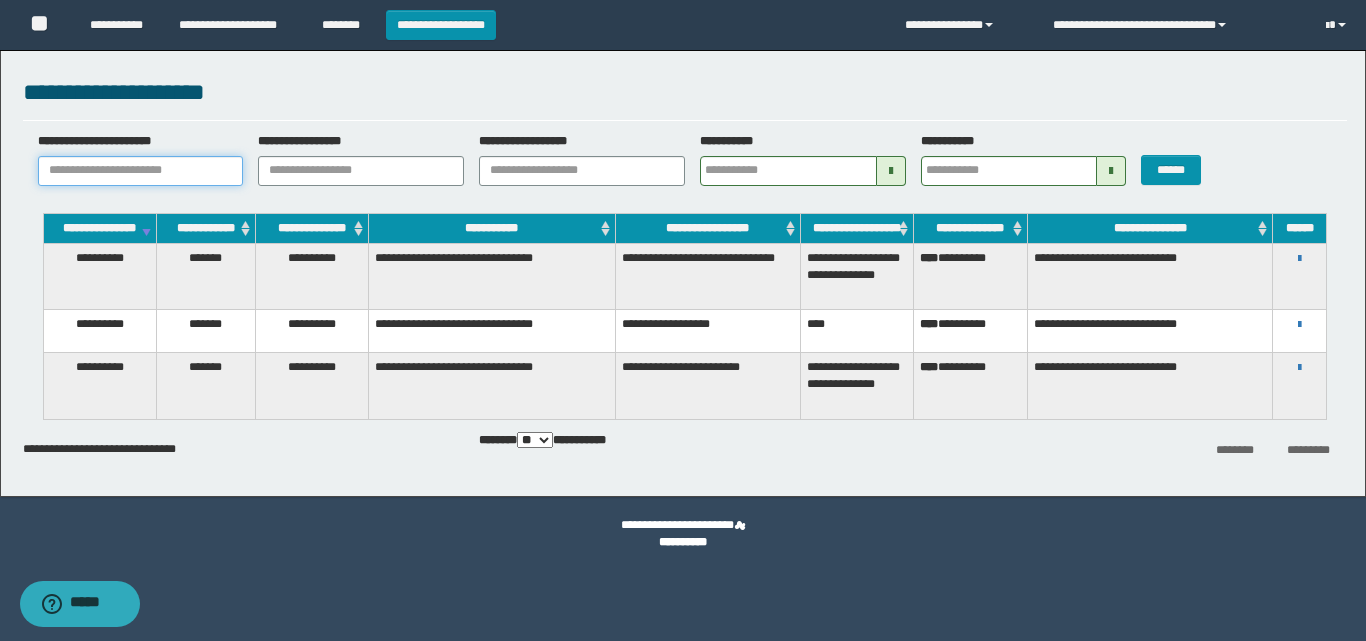 paste on "**********" 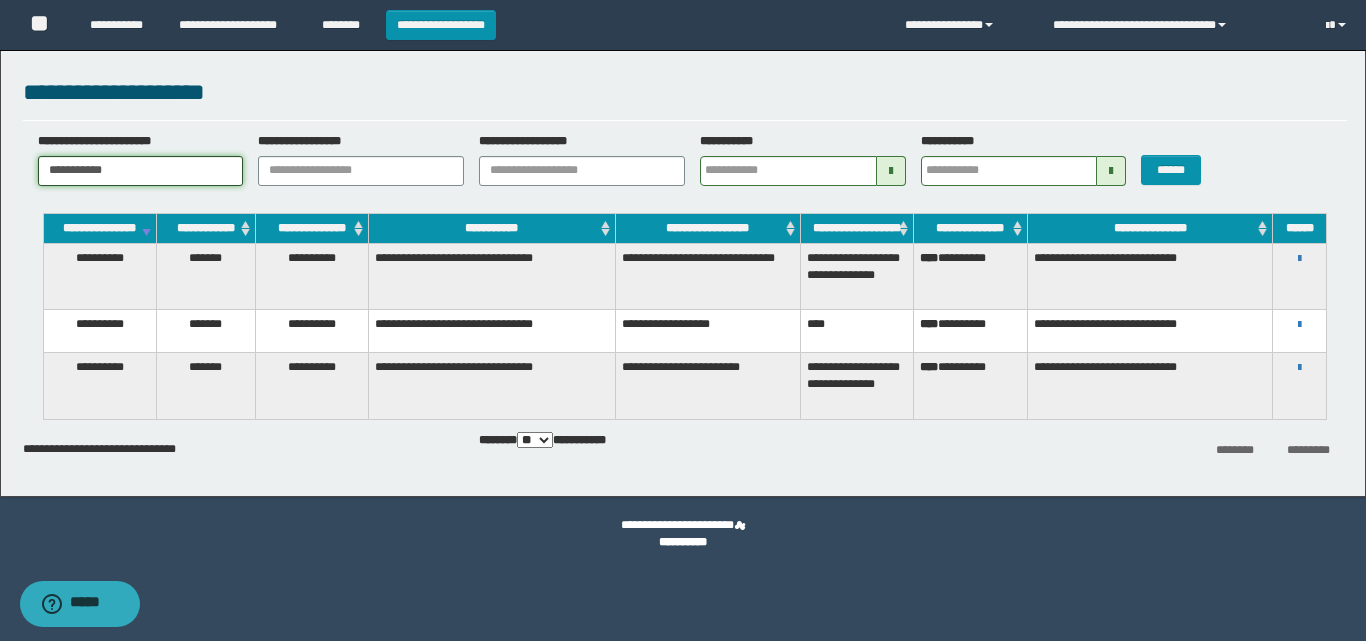 type on "**********" 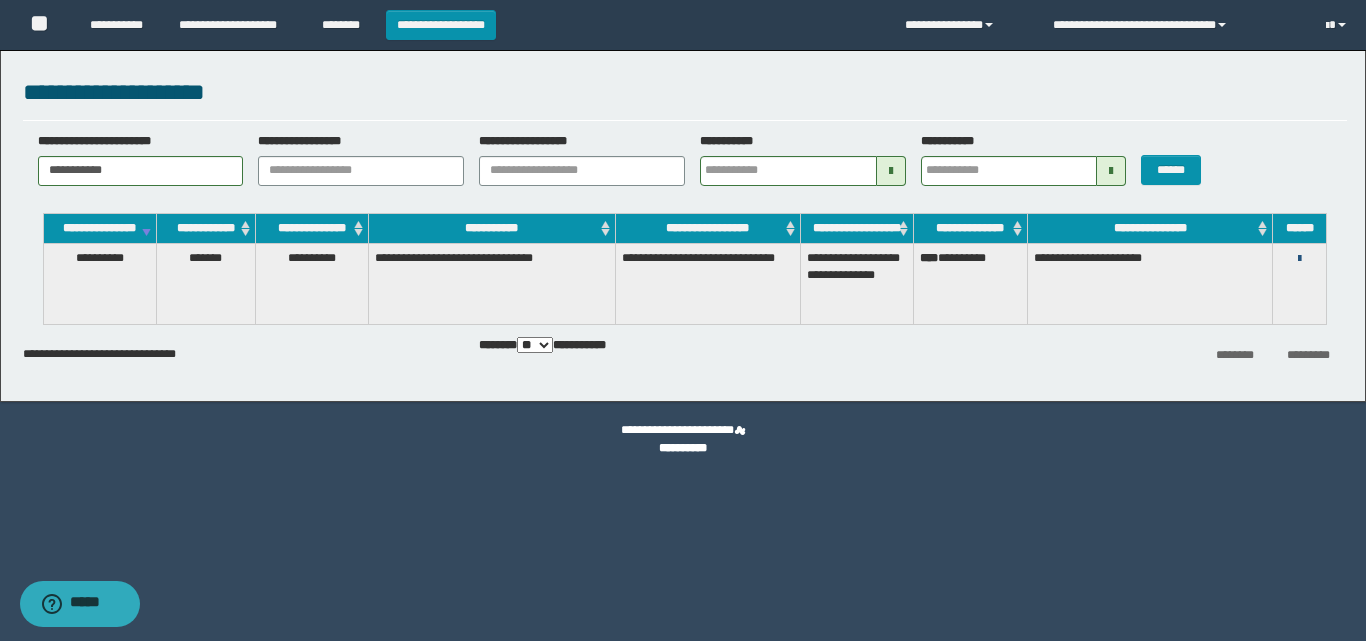 click at bounding box center (1299, 259) 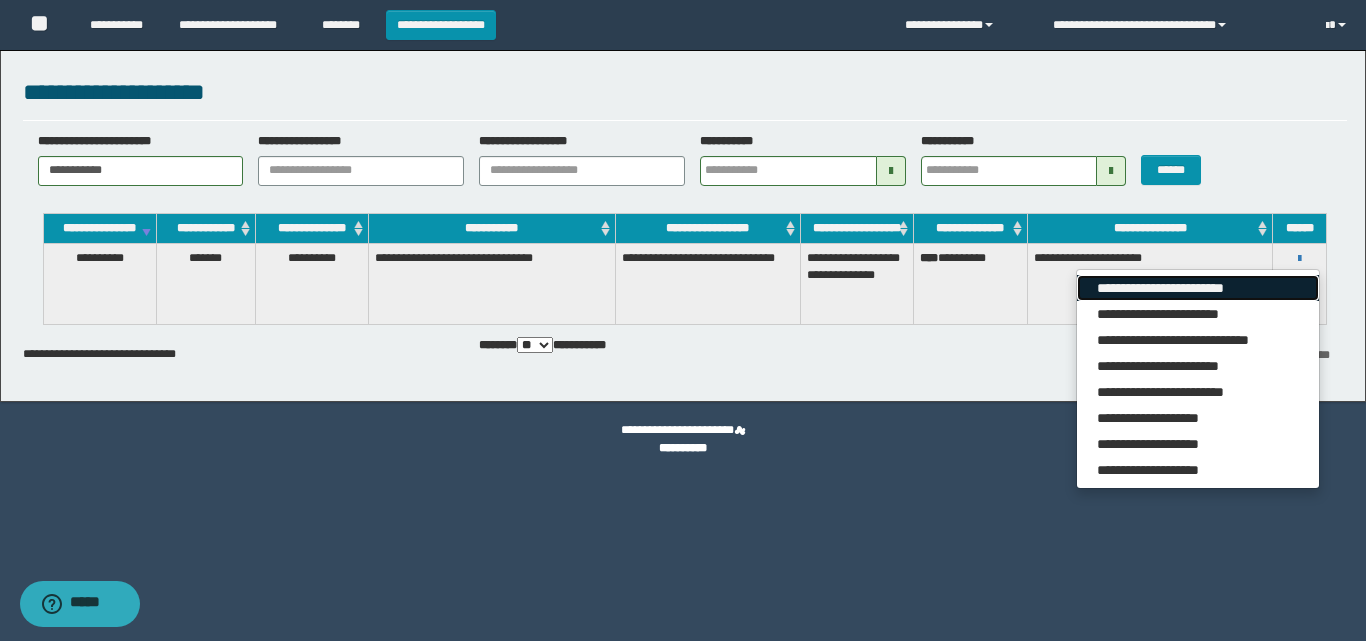 click on "**********" at bounding box center (1197, 288) 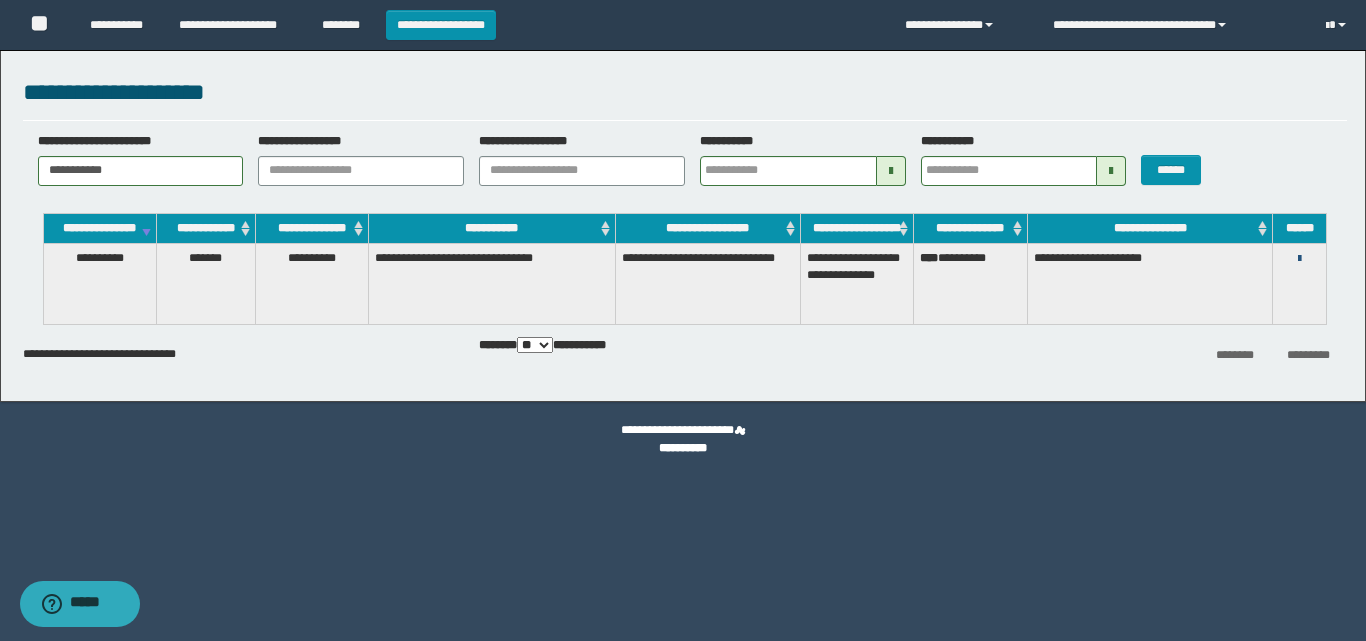click at bounding box center (1299, 259) 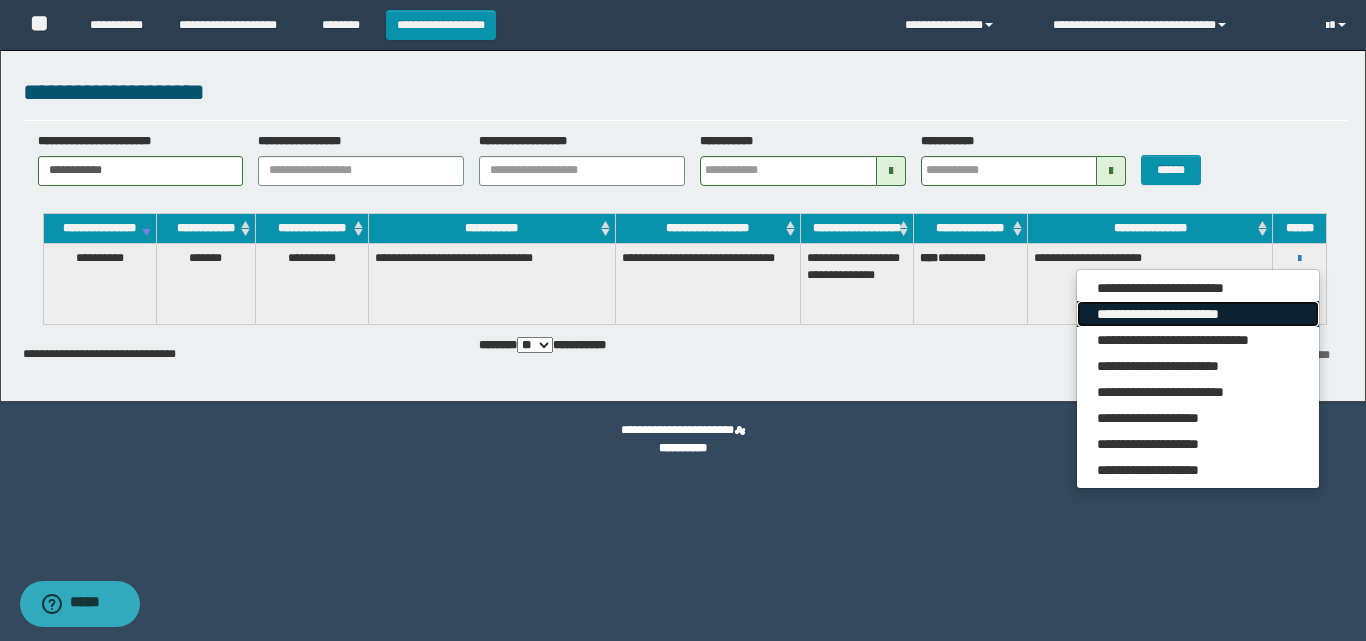 click on "**********" at bounding box center [1197, 314] 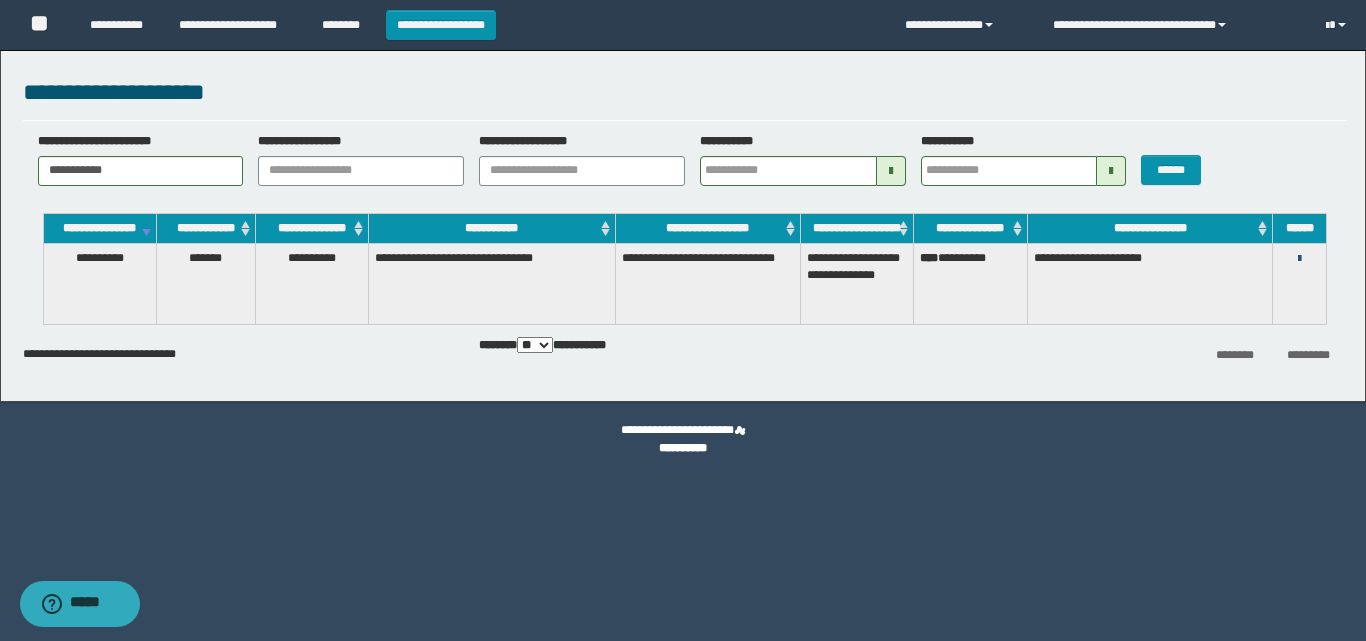 click at bounding box center (1299, 259) 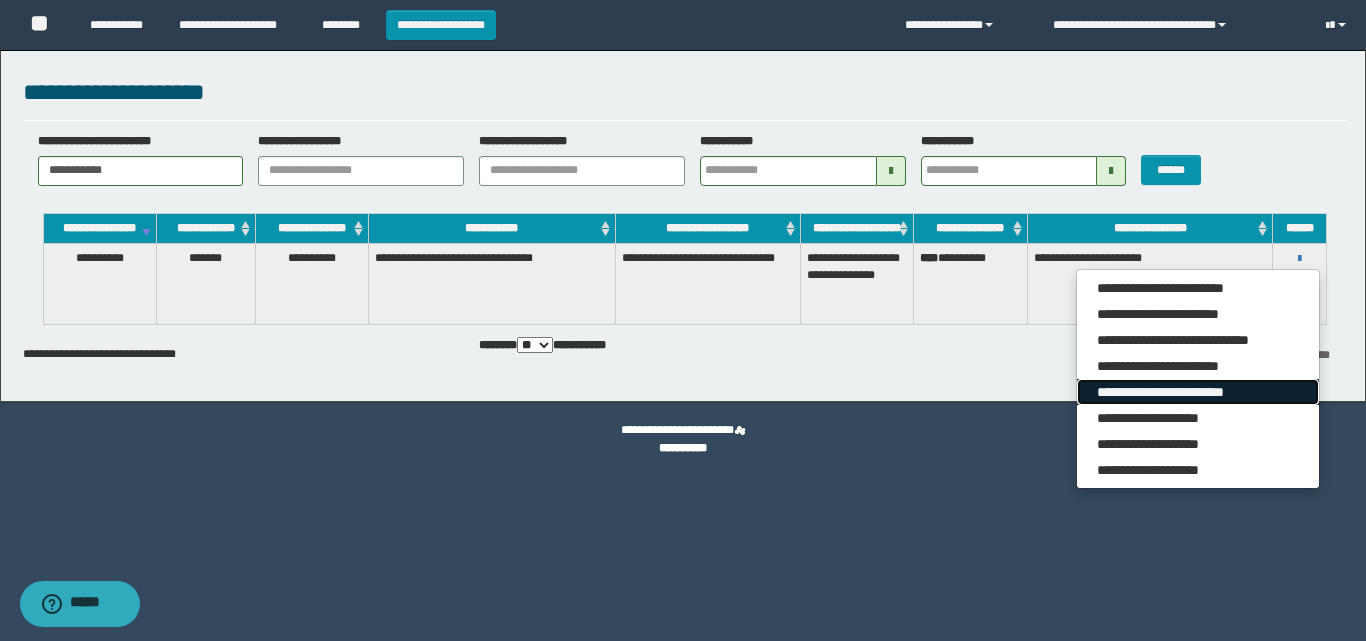 click on "**********" at bounding box center (1197, 392) 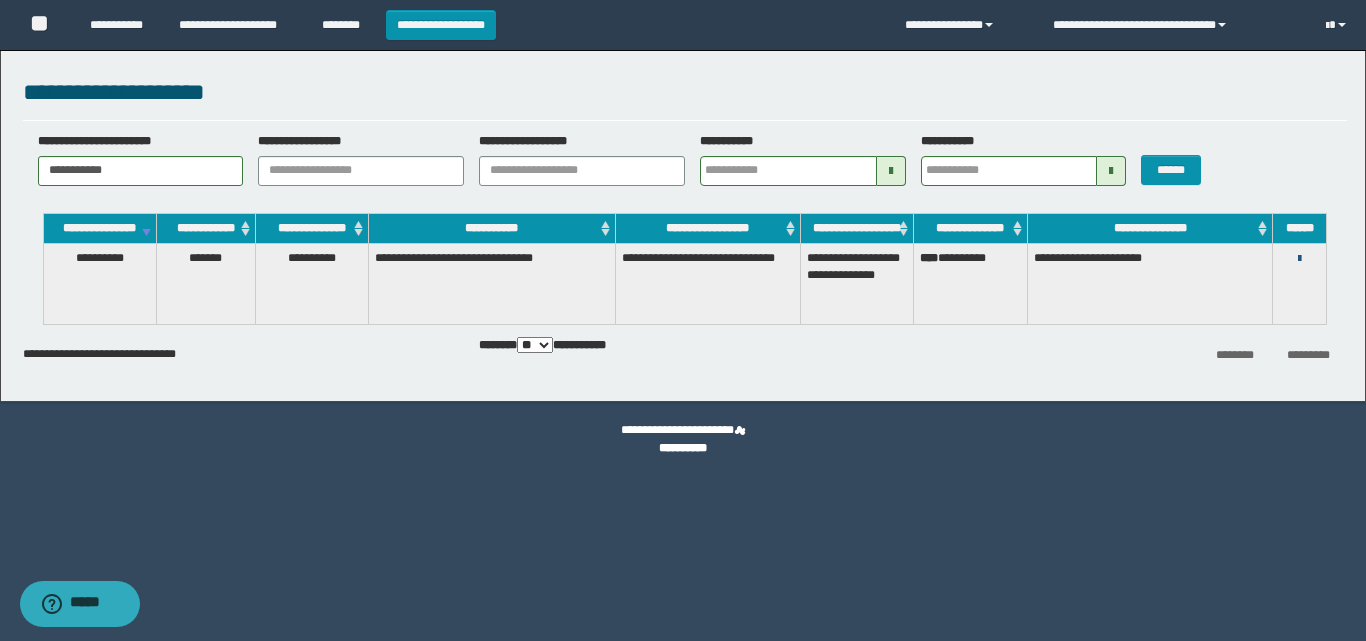 click at bounding box center [1299, 259] 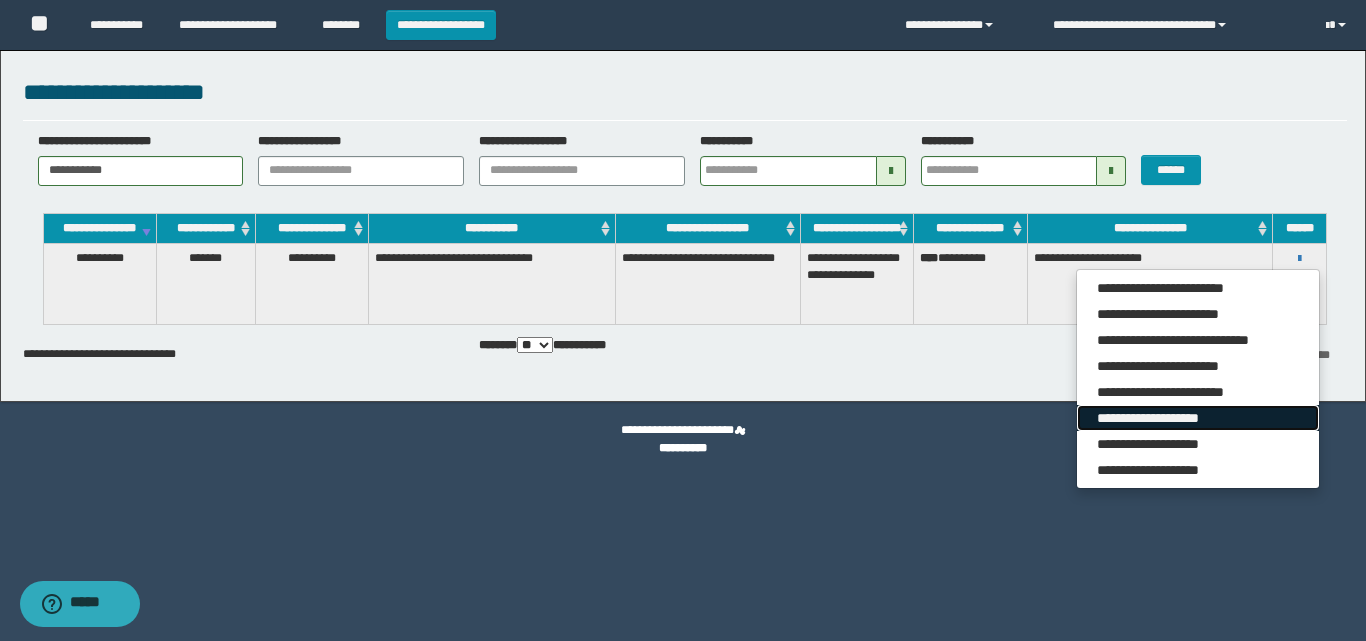 click on "**********" at bounding box center [1197, 418] 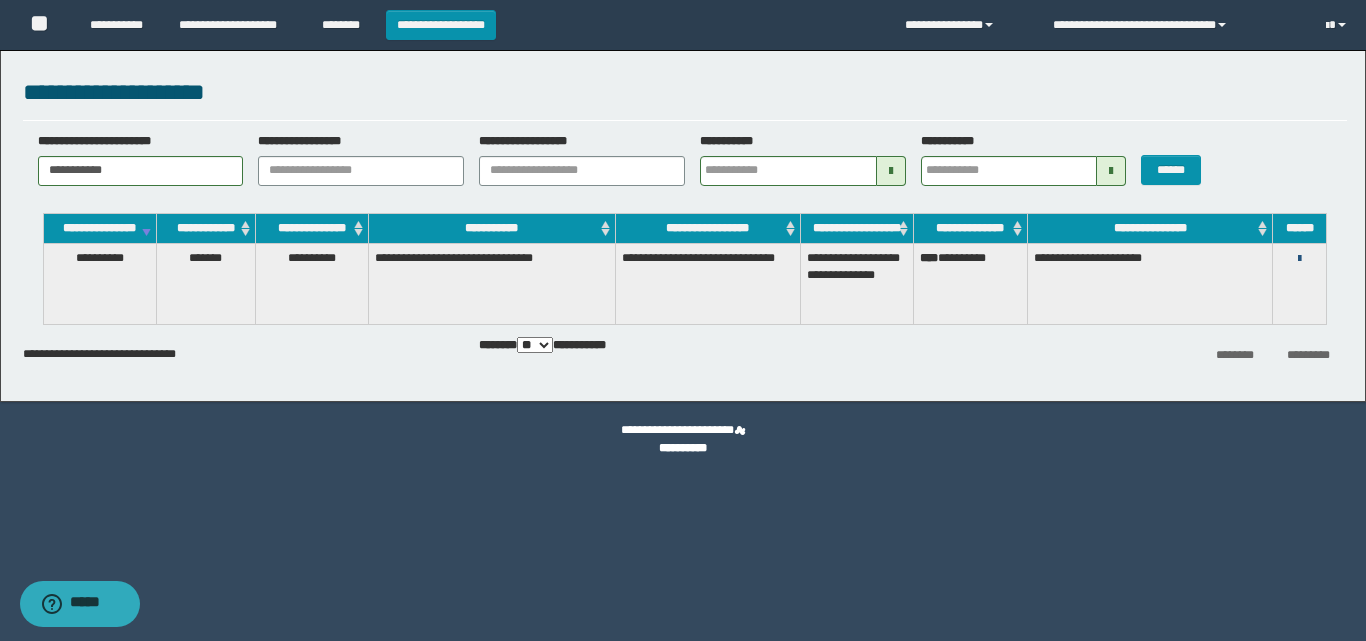 click at bounding box center [1299, 259] 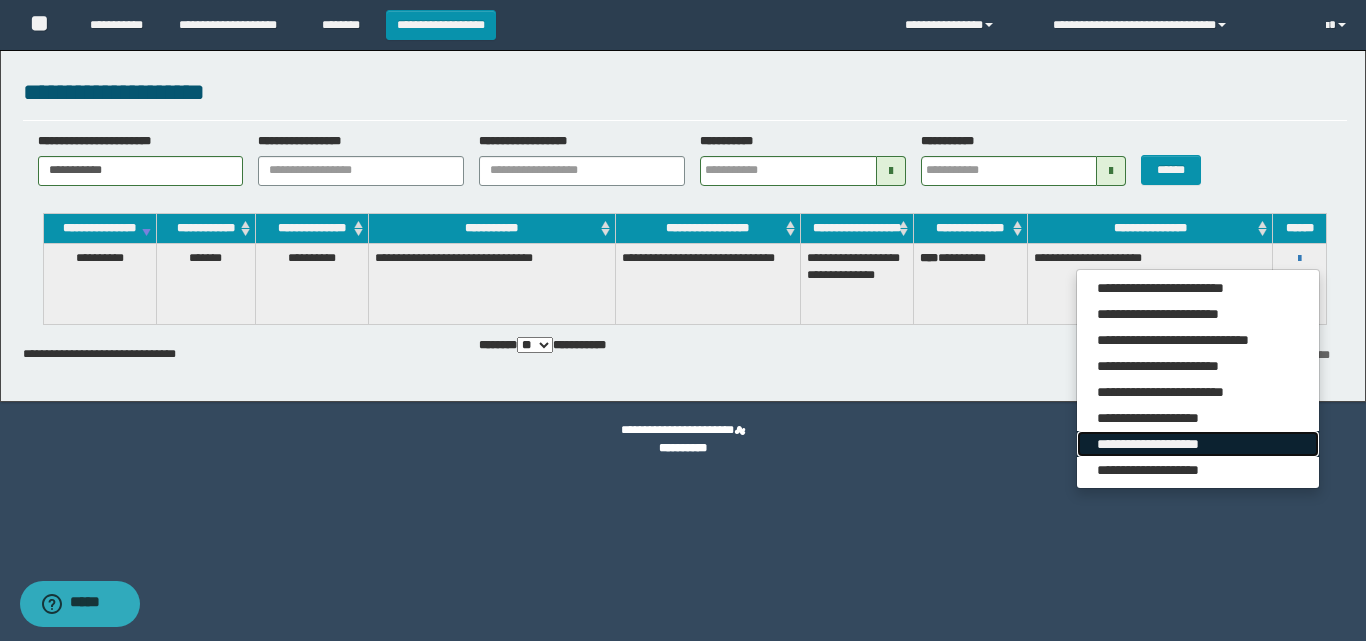 click on "**********" at bounding box center (1197, 444) 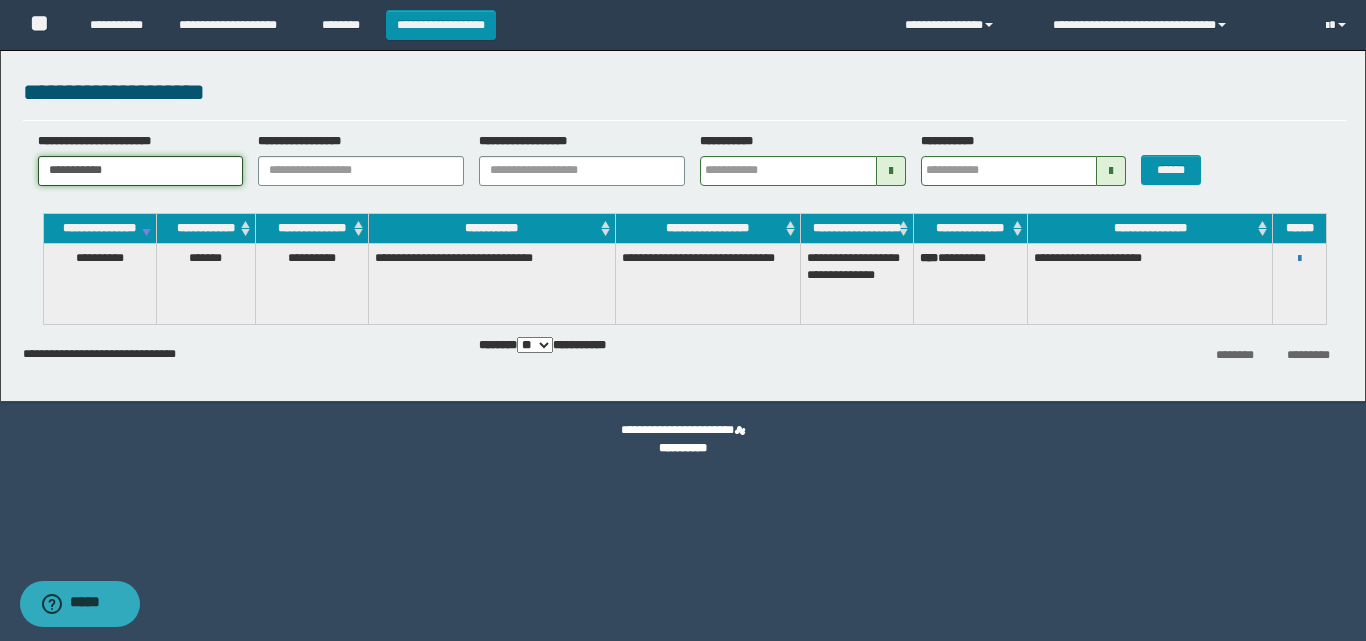 drag, startPoint x: 155, startPoint y: 178, endPoint x: 0, endPoint y: 135, distance: 160.85397 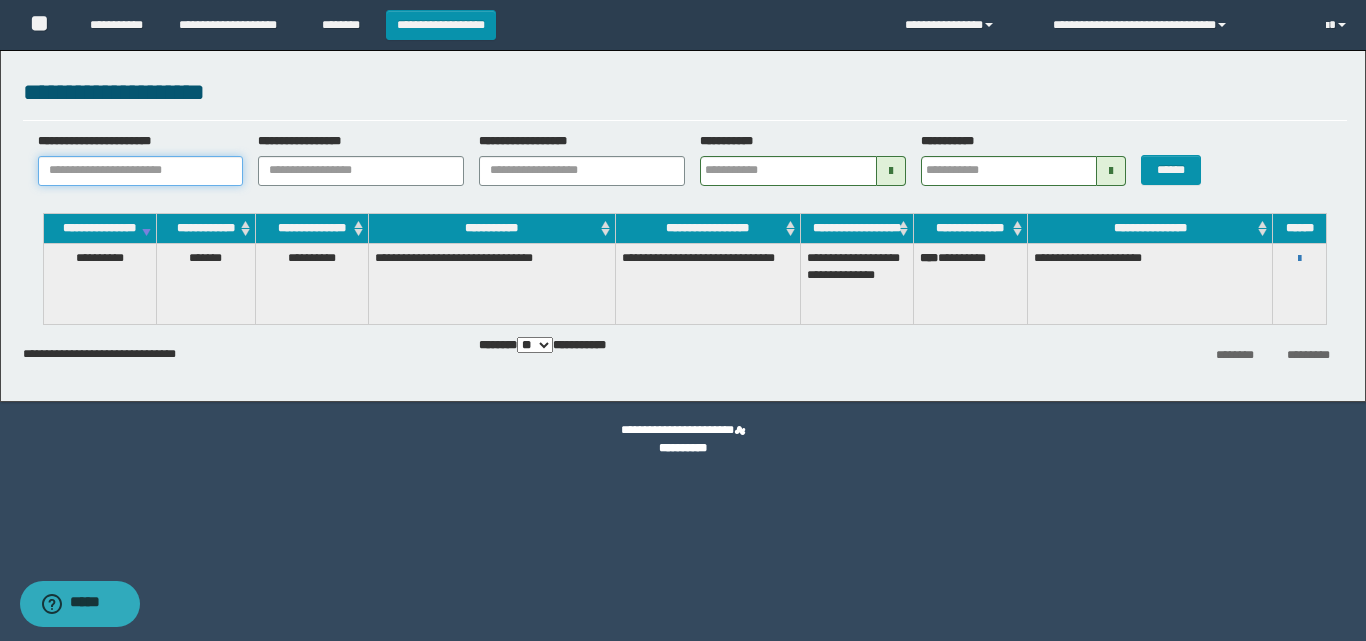 paste on "**********" 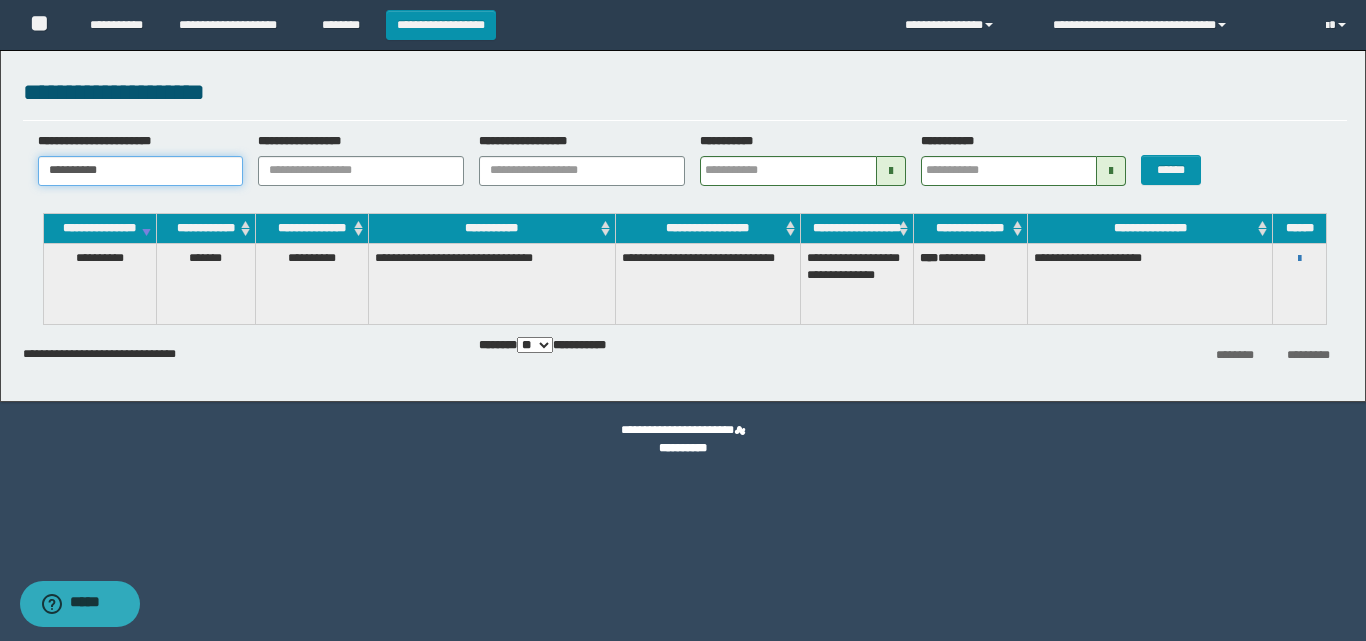 type on "**********" 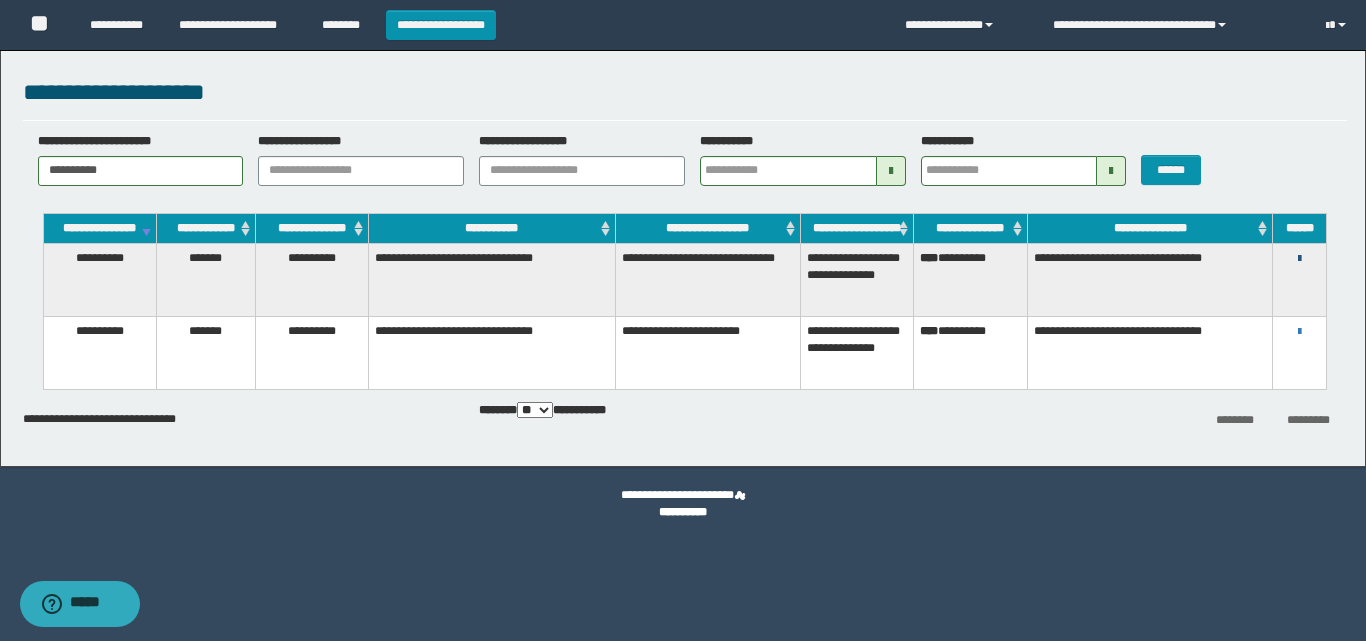 click at bounding box center [1299, 259] 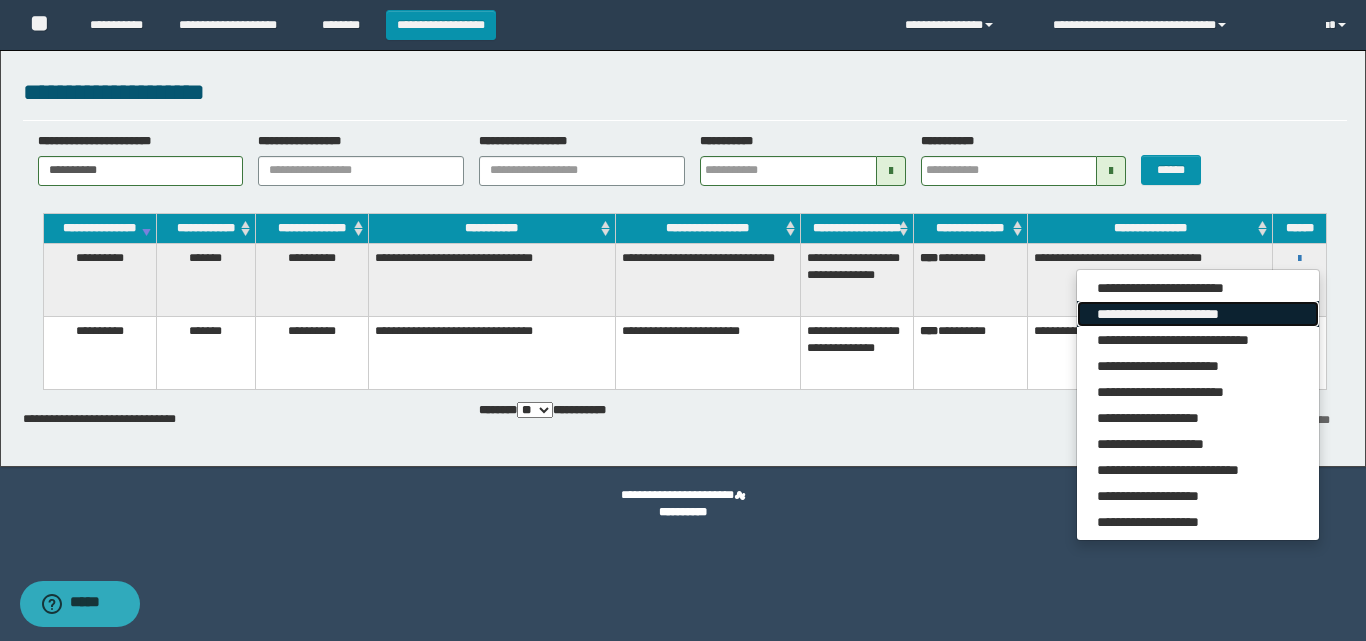 click on "**********" at bounding box center [1197, 314] 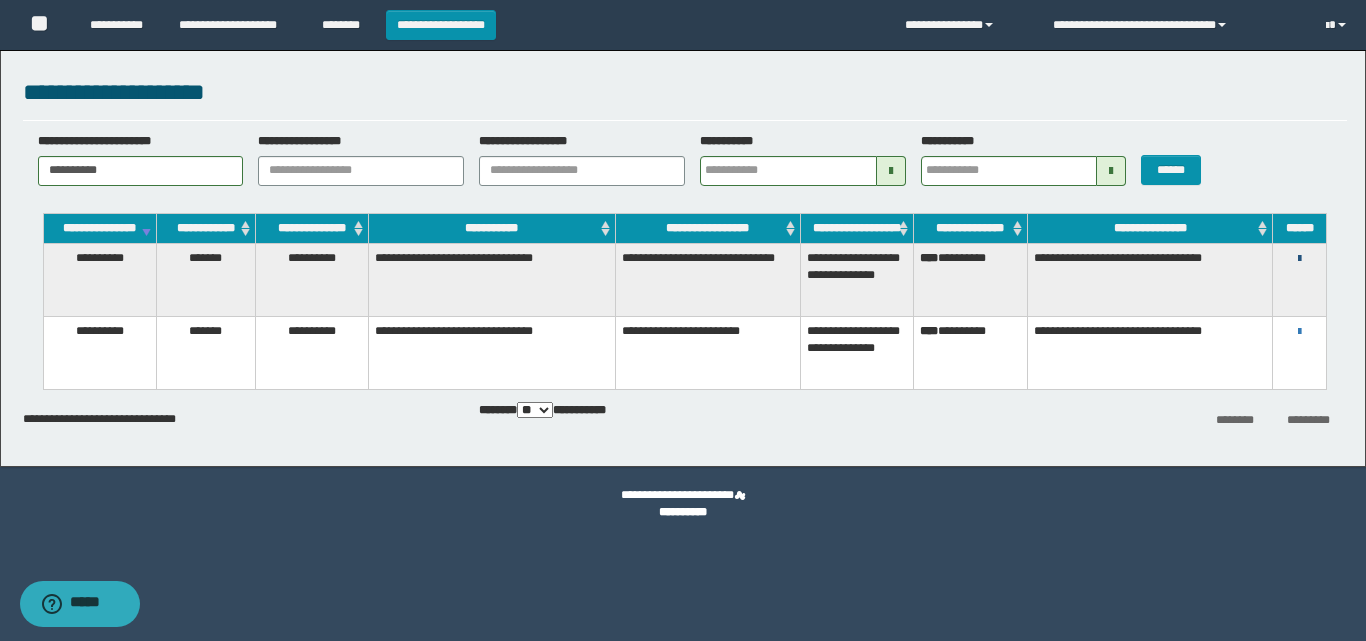 click at bounding box center (1299, 259) 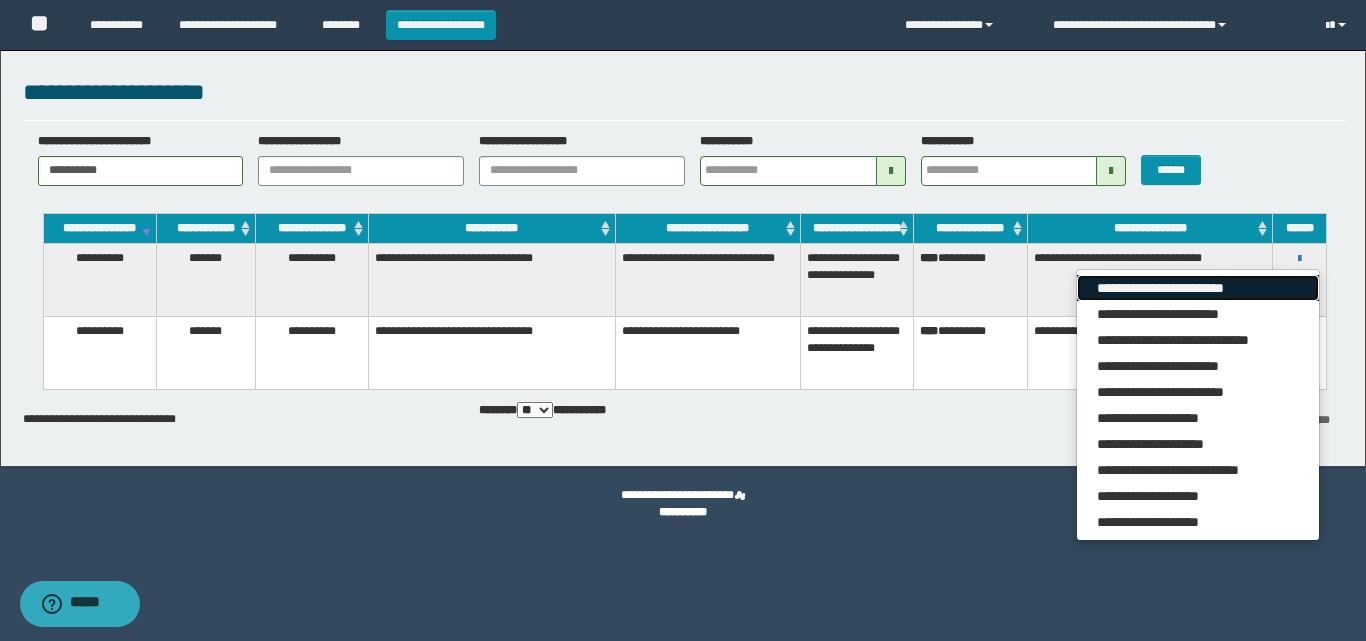 click on "**********" at bounding box center (1197, 288) 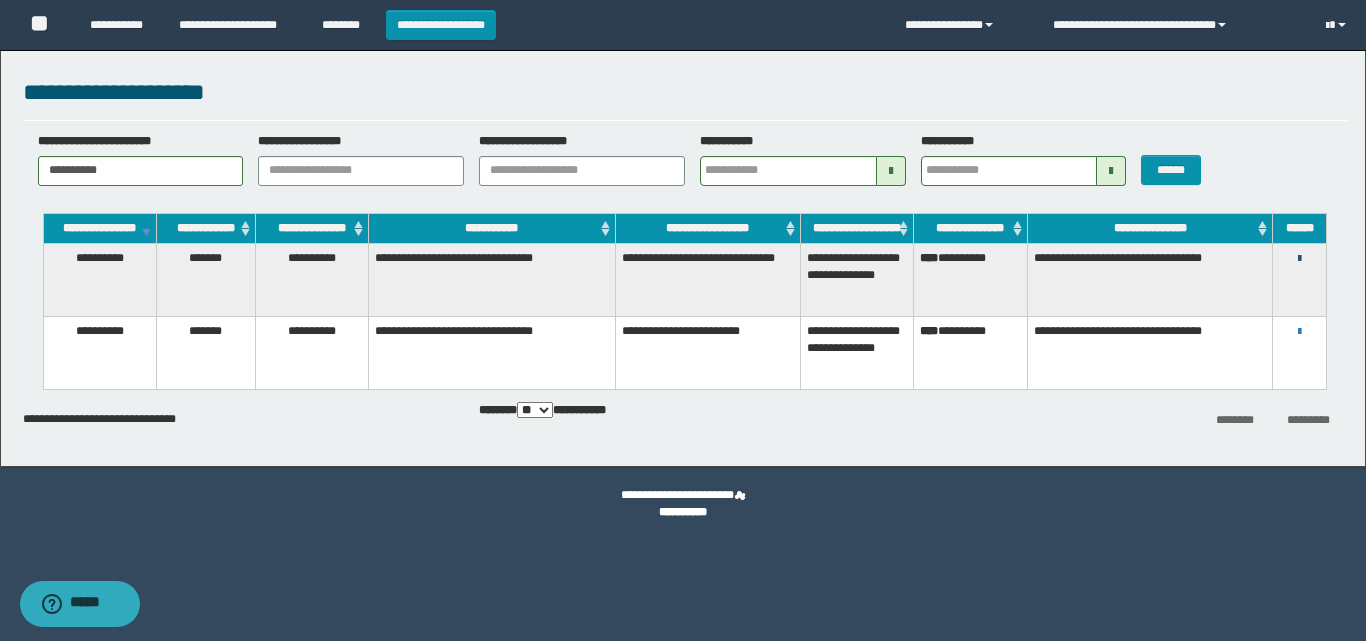 click at bounding box center [1299, 259] 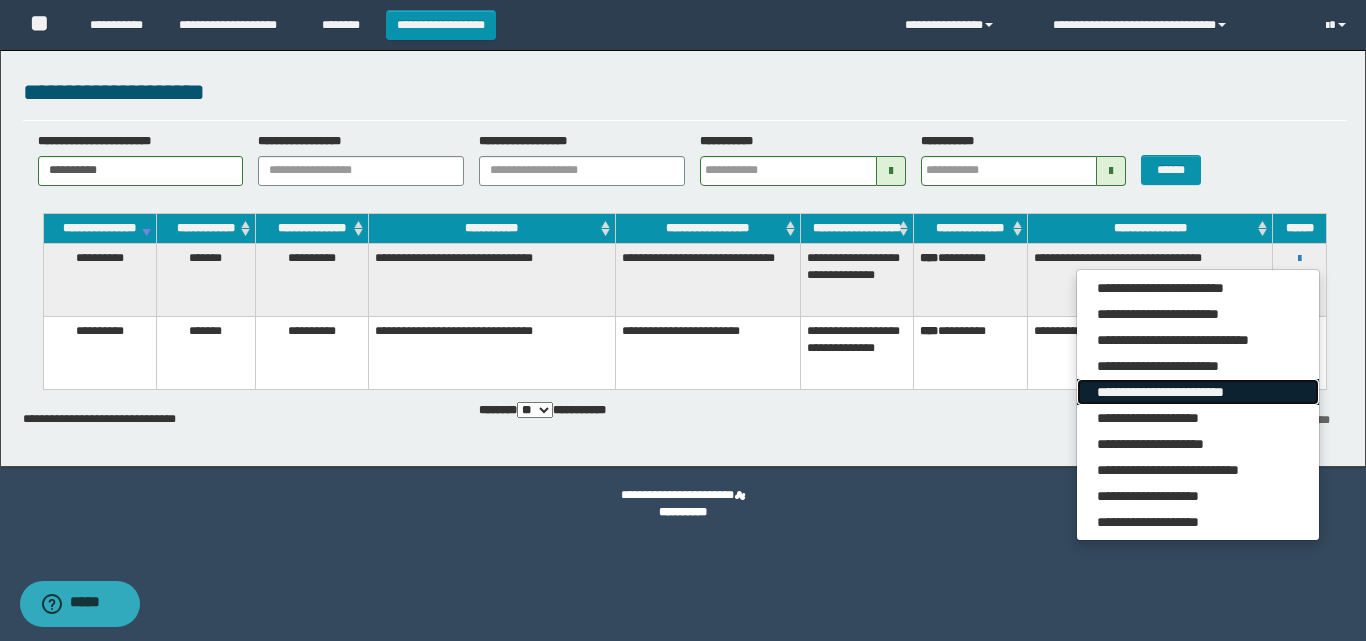 click on "**********" at bounding box center (1197, 392) 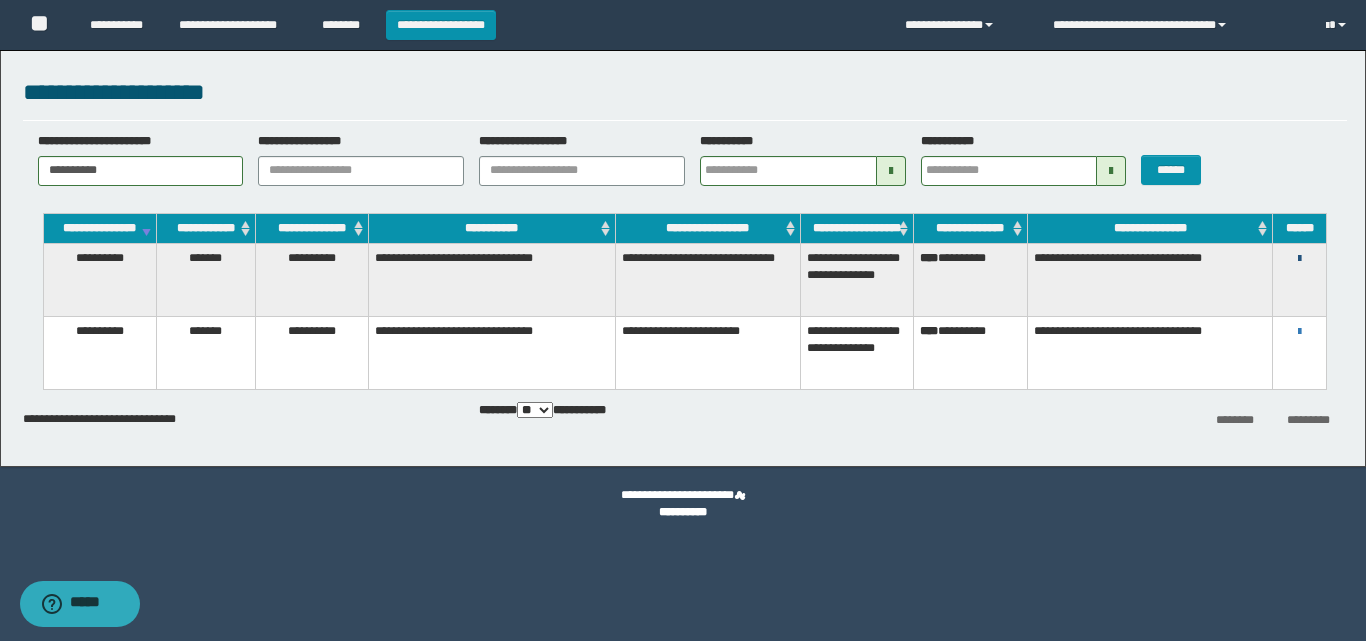 click at bounding box center [1299, 259] 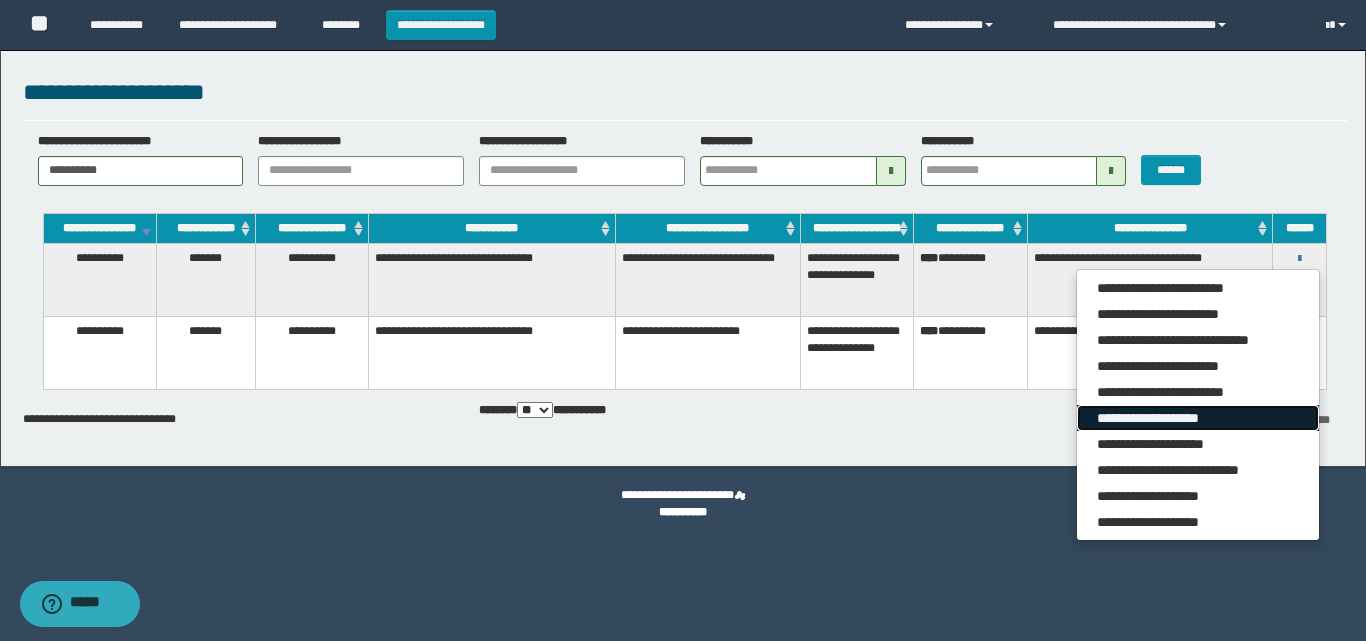 click on "**********" at bounding box center [1197, 418] 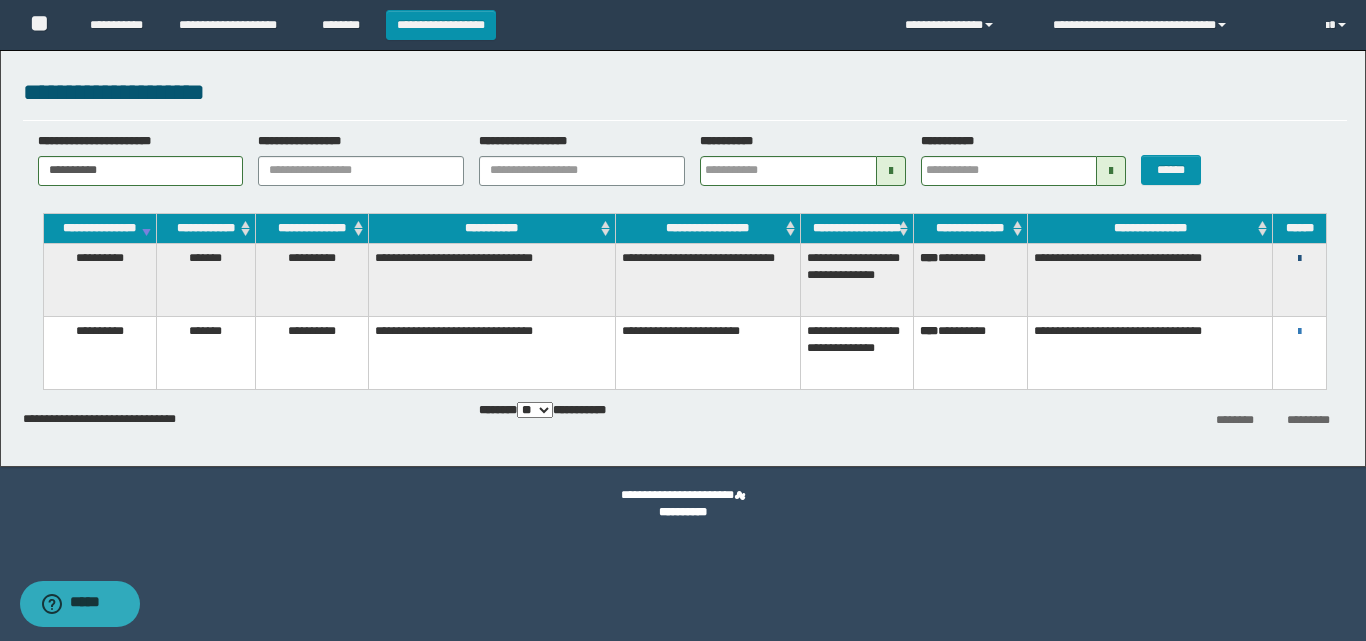 click at bounding box center (1299, 259) 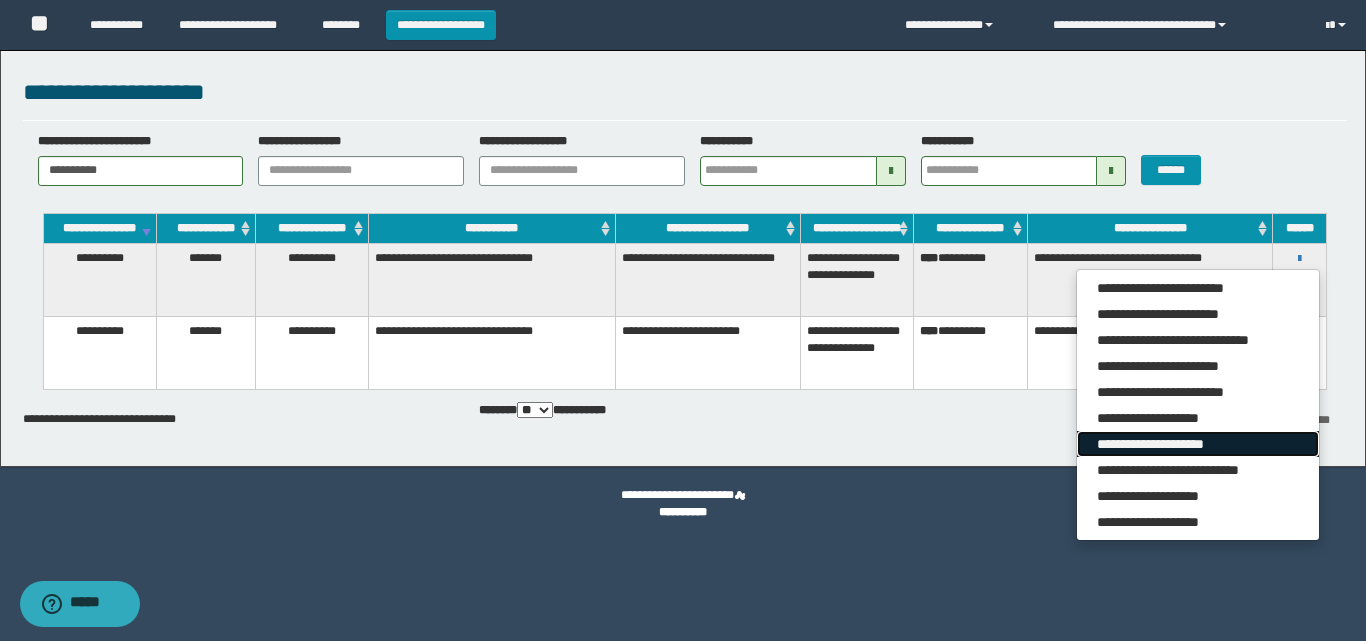 click on "**********" at bounding box center (1197, 444) 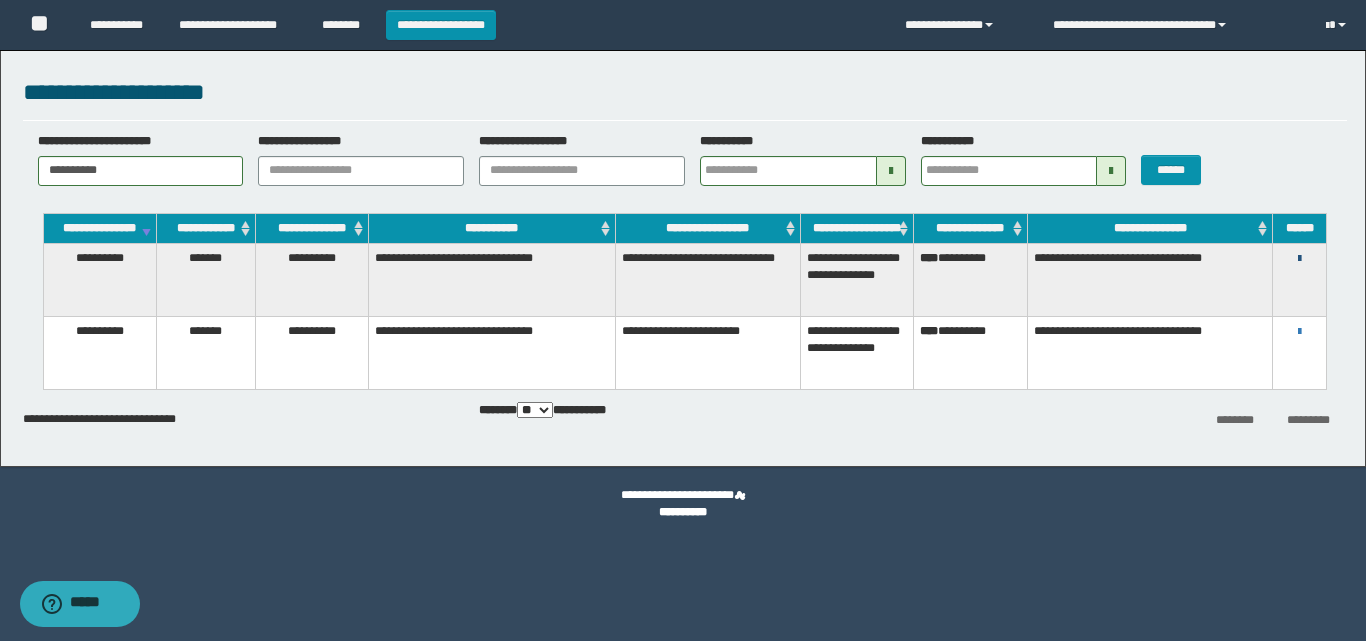 click at bounding box center [1299, 259] 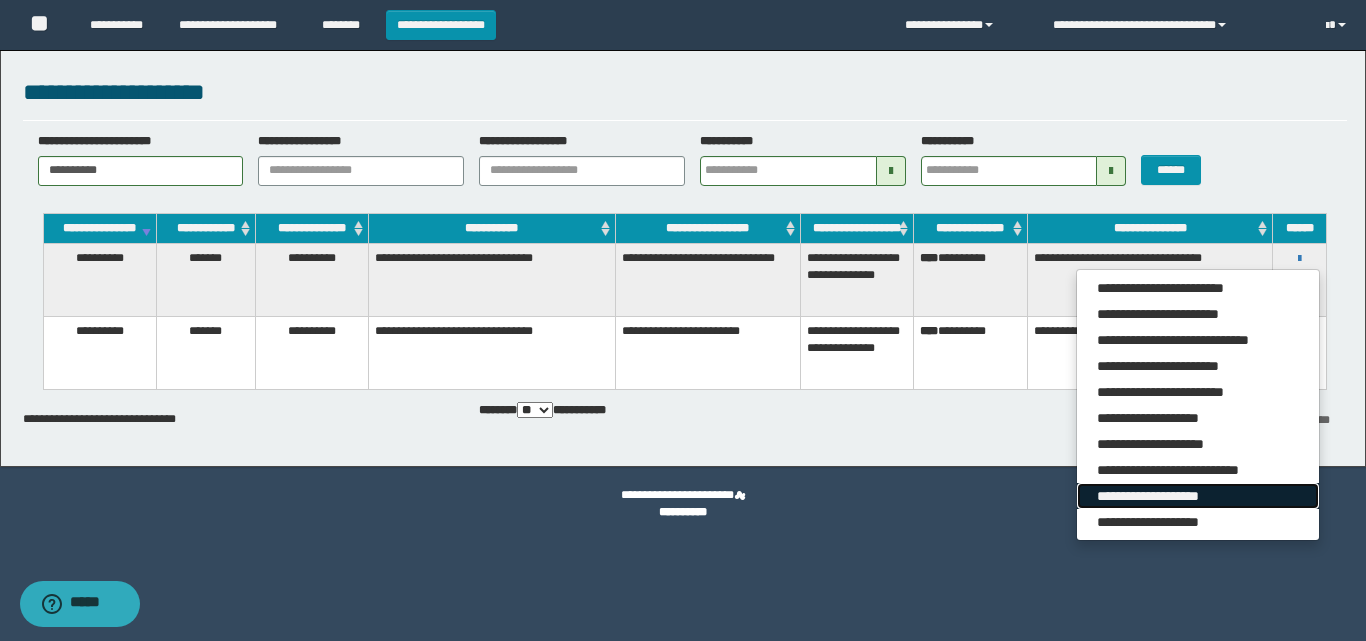 click on "**********" at bounding box center [1197, 496] 